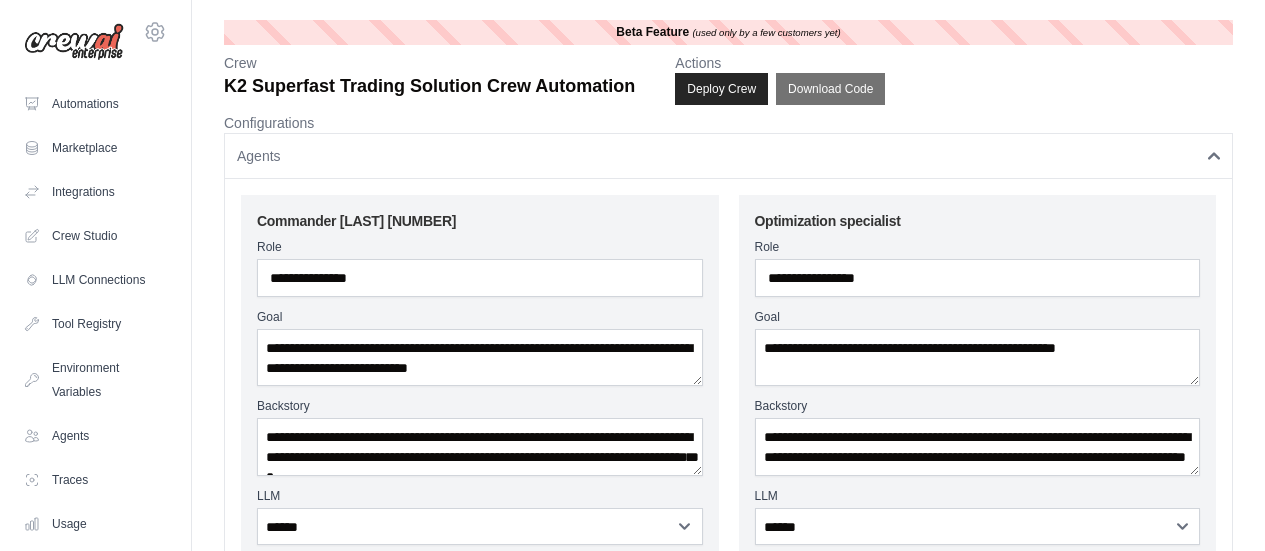 scroll, scrollTop: 1305, scrollLeft: 0, axis: vertical 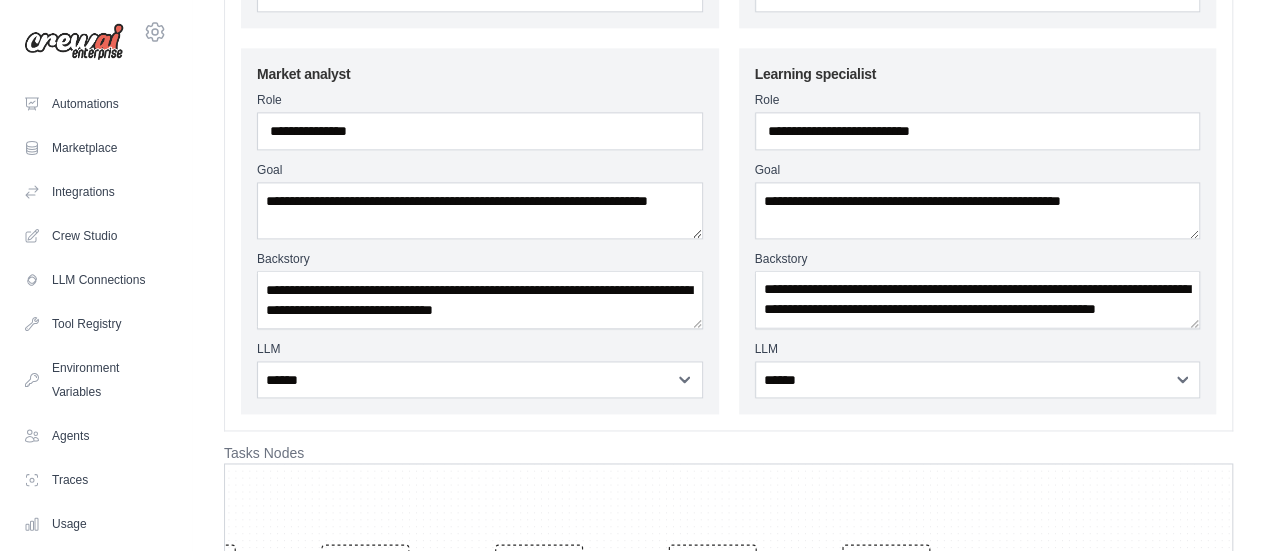 drag, startPoint x: 0, startPoint y: 0, endPoint x: 1204, endPoint y: 386, distance: 1264.3623 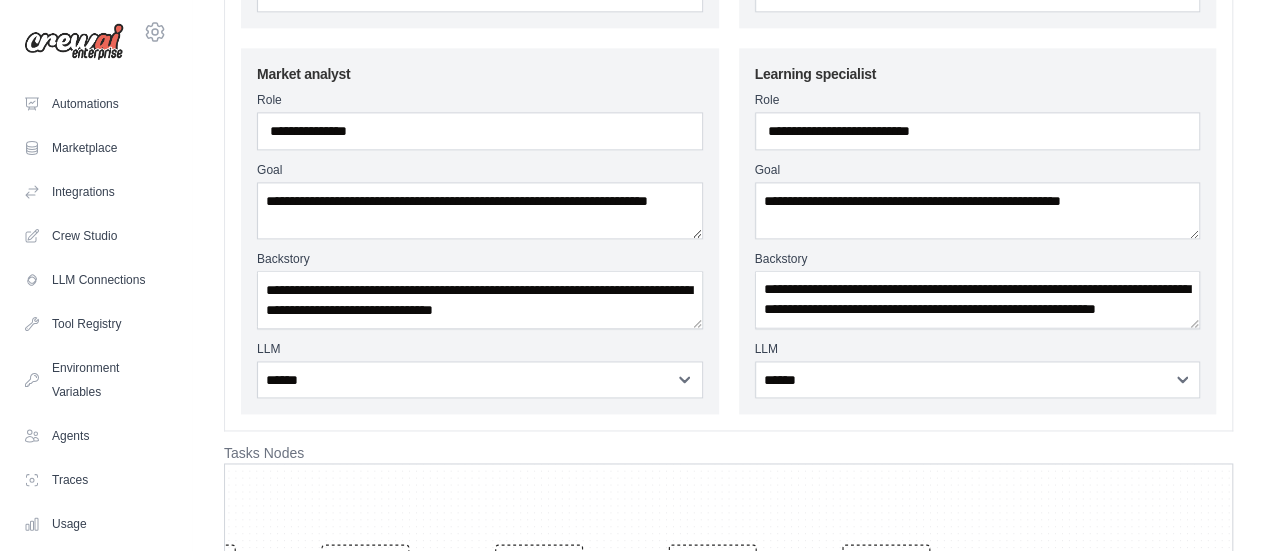 click on "**********" at bounding box center (728, -348) 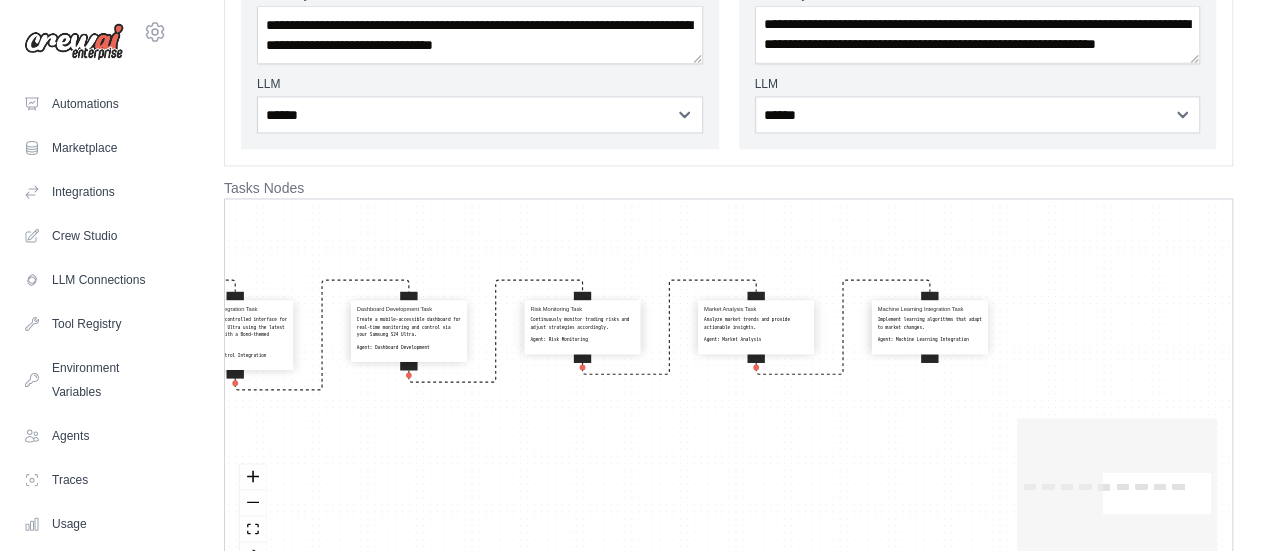 scroll, scrollTop: 1573, scrollLeft: 0, axis: vertical 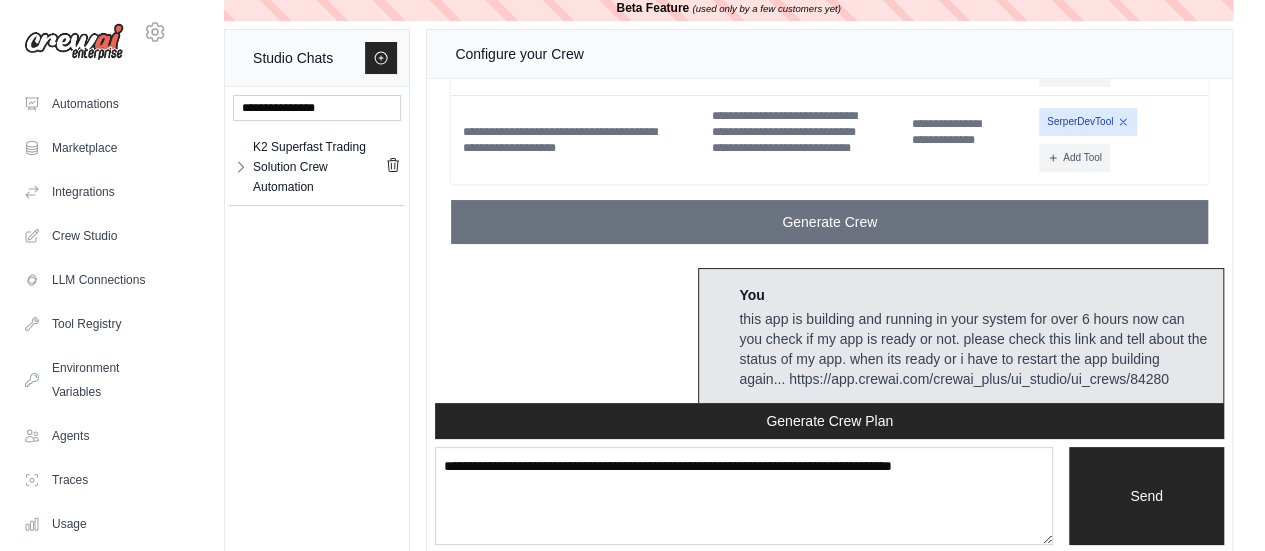 click on "Beta Feature (used only by a few customers yet) Studio Chats K2 Superfast Trading Solution Crew Automation K2 Superfast Tra..." at bounding box center [728, 275] 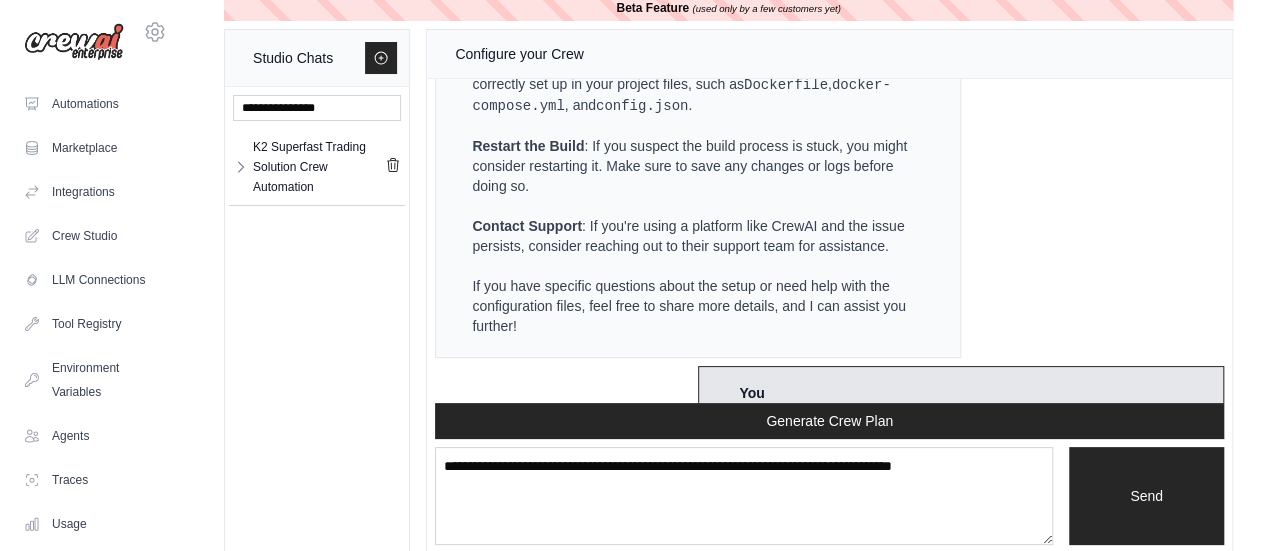 scroll, scrollTop: 18760, scrollLeft: 0, axis: vertical 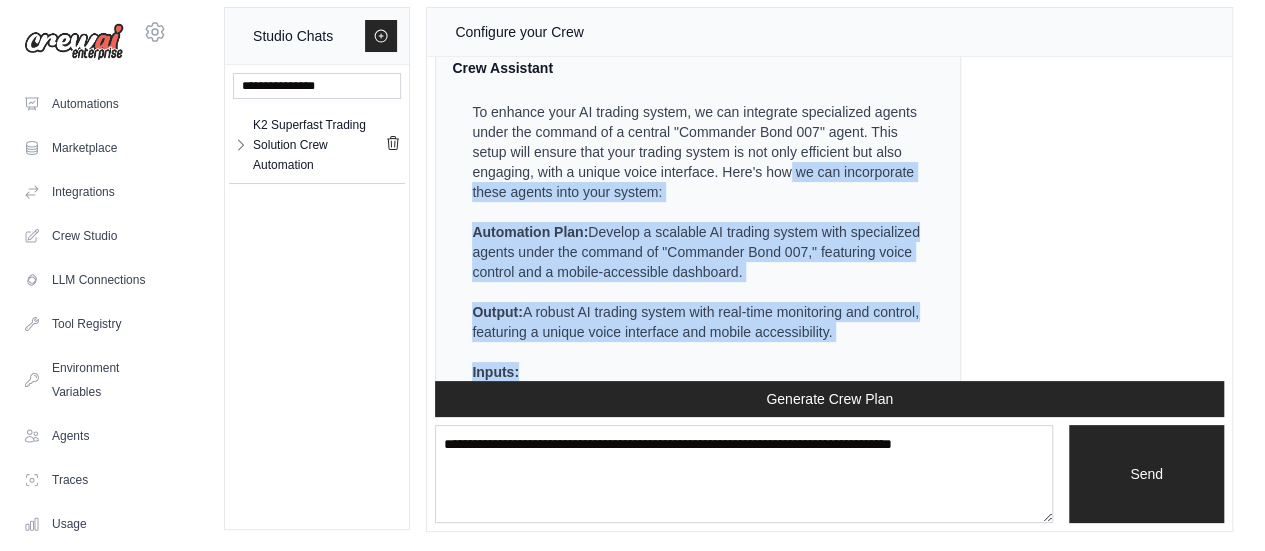 drag, startPoint x: 1206, startPoint y: 139, endPoint x: 1182, endPoint y: 100, distance: 45.79301 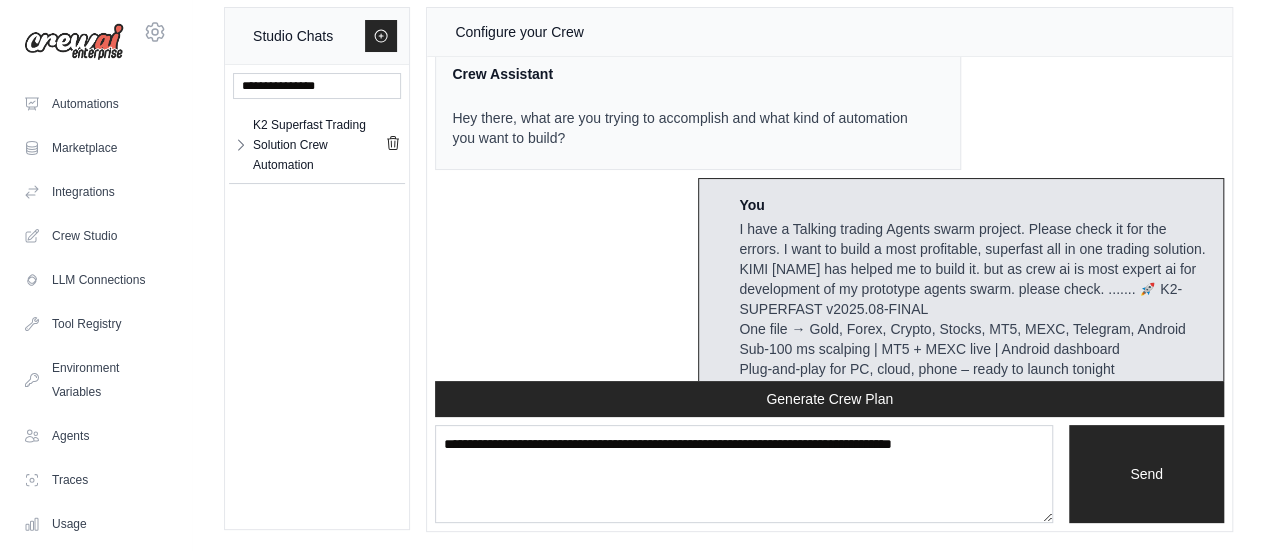 scroll, scrollTop: 0, scrollLeft: 0, axis: both 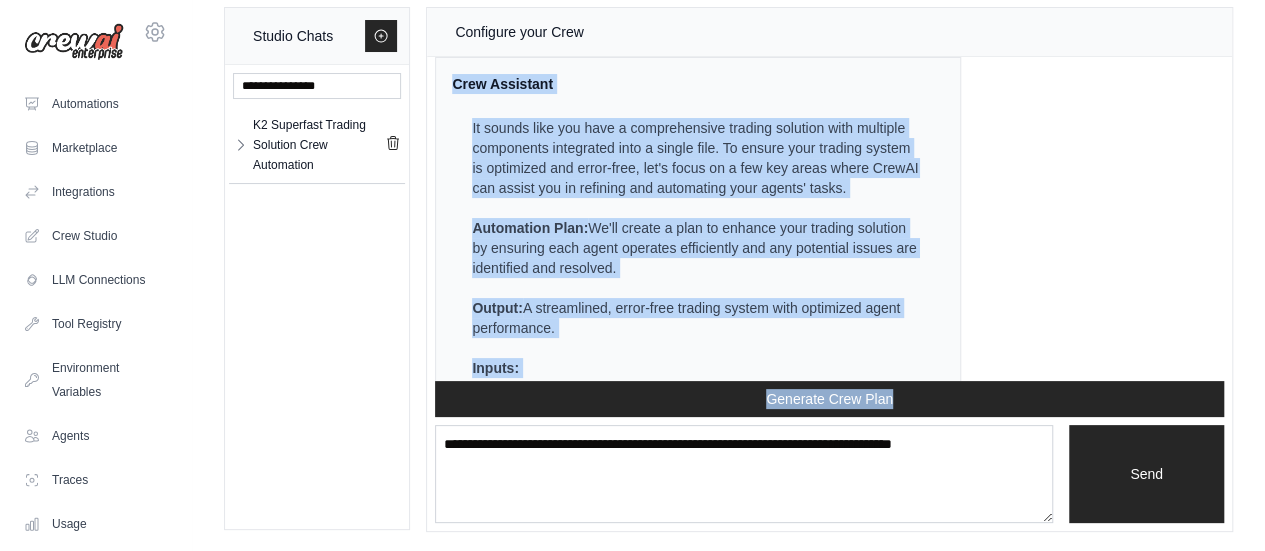 drag, startPoint x: 731, startPoint y: 252, endPoint x: 935, endPoint y: 355, distance: 228.5279 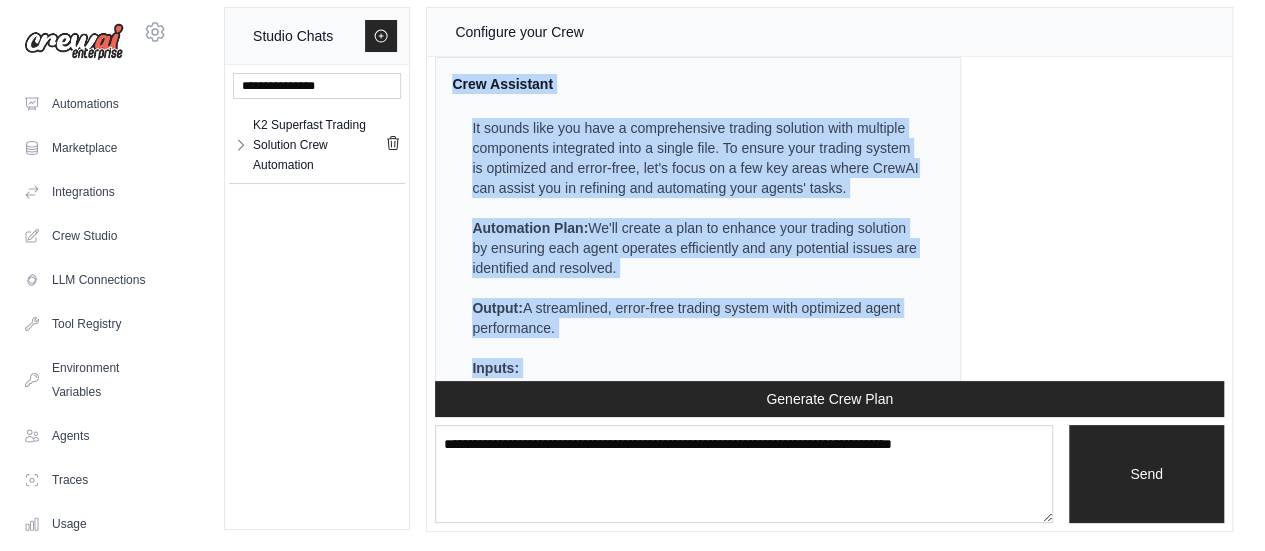 scroll, scrollTop: 4466, scrollLeft: 0, axis: vertical 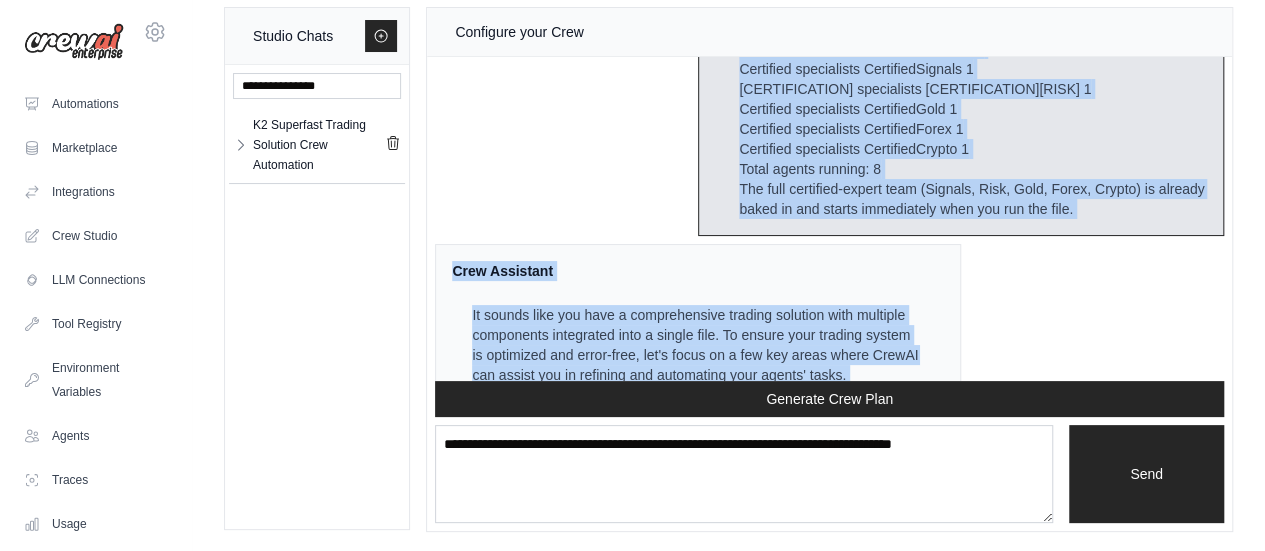 click on "I have a Talking trading Agents swarm project. Please check it for the errors. I want to build a most profitable, superfast all in one trading solution. KIMI K2 has helped me to build it. but as crew ai is most expert ai for development of my prototype agents swarm. please check. .......                                                            🚀 K2-SUPERFAST v2025.08-FINAL One file → Gold, Forex, Crypto, Stocks, MT5, MEXC, Telegram, Android Sub-100 ms scalping | MT5 + MEXC live | Android dashboard Plug-and-play for PC, cloud, phone – ready to launch tonight 📦 Single file (drop anywhere & run) ✅ File-tree k2-launch/ ├── k2_final.py          # 1 file, all logic ├── config.json          # your live keys ├── run.bat              # Windows 1-click ├── run.sh               # Mac/Linux 1-click ├── docker-compose.yml   # cloud 1-line └── android.html         # dashboard for phone k2_final.py (copy-paste once) """ K2-SUPERFAST v2025.08-FINAL - MT5 + MEXC live accounts" at bounding box center (973, -1901) 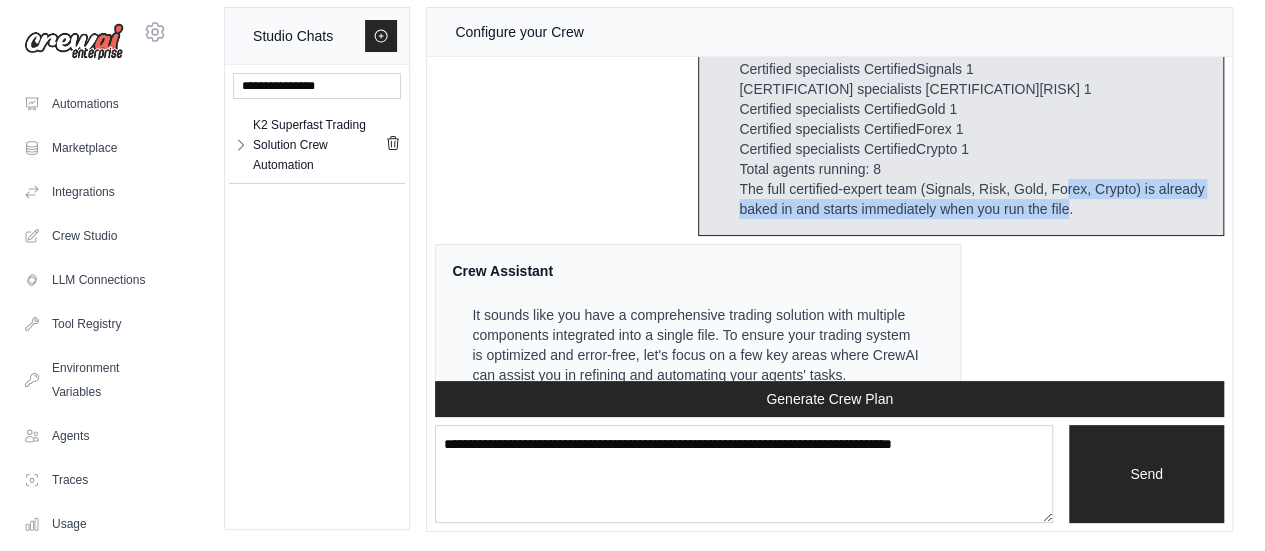 drag, startPoint x: 1114, startPoint y: 203, endPoint x: 1058, endPoint y: 190, distance: 57.48913 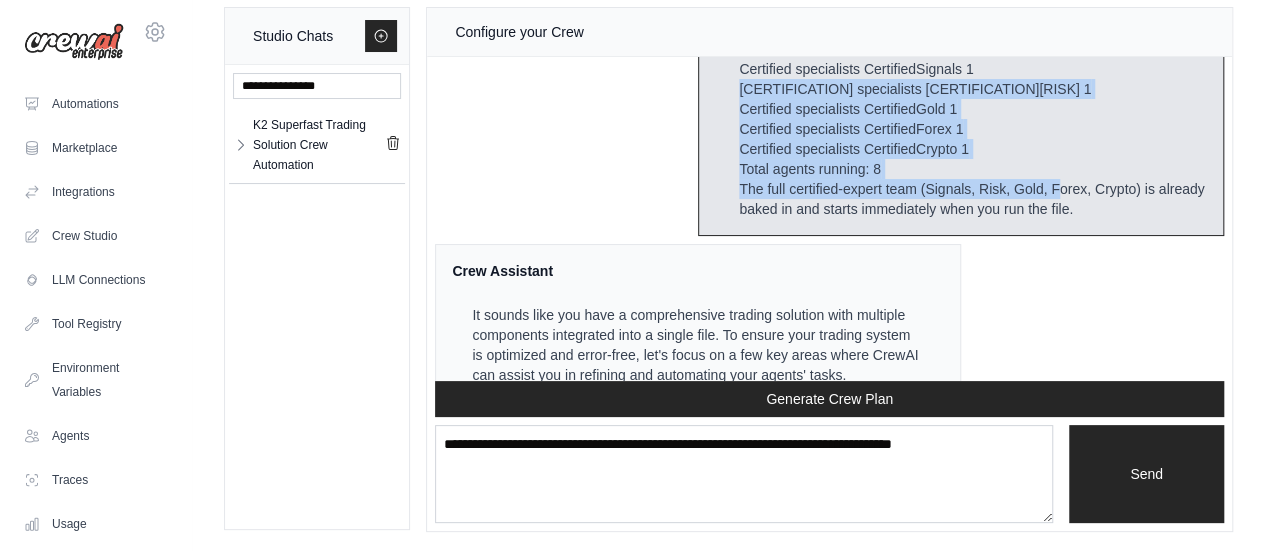 drag, startPoint x: 1033, startPoint y: 154, endPoint x: 1003, endPoint y: 89, distance: 71.5891 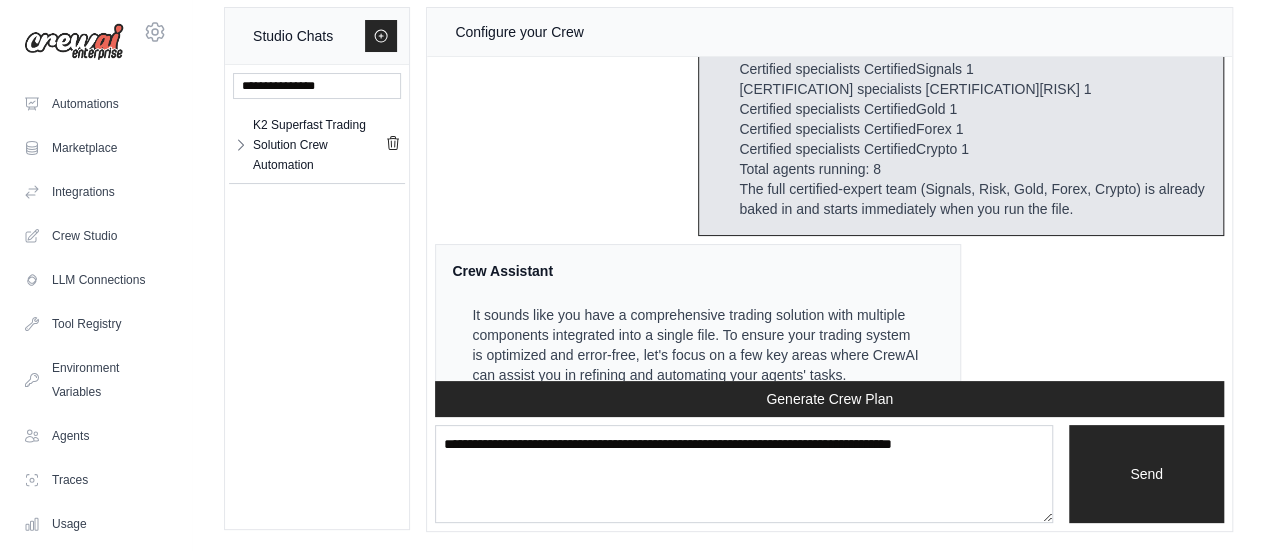 click on "I have a Talking trading Agents swarm project. Please check it for the errors. I want to build a most profitable, superfast all in one trading solution. KIMI K2 has helped me to build it. but as crew ai is most expert ai for development of my prototype agents swarm. please check. .......                                                            🚀 K2-SUPERFAST v2025.08-FINAL One file → Gold, Forex, Crypto, Stocks, MT5, MEXC, Telegram, Android Sub-100 ms scalping | MT5 + MEXC live | Android dashboard Plug-and-play for PC, cloud, phone – ready to launch tonight 📦 Single file (drop anywhere & run) ✅ File-tree k2-launch/ ├── k2_final.py          # 1 file, all logic ├── config.json          # your live keys ├── run.bat              # Windows 1-click ├── run.sh               # Mac/Linux 1-click ├── docker-compose.yml   # cloud 1-line └── android.html         # dashboard for phone k2_final.py (copy-paste once) """ K2-SUPERFAST v2025.08-FINAL - MT5 + MEXC live accounts" at bounding box center (973, -1901) 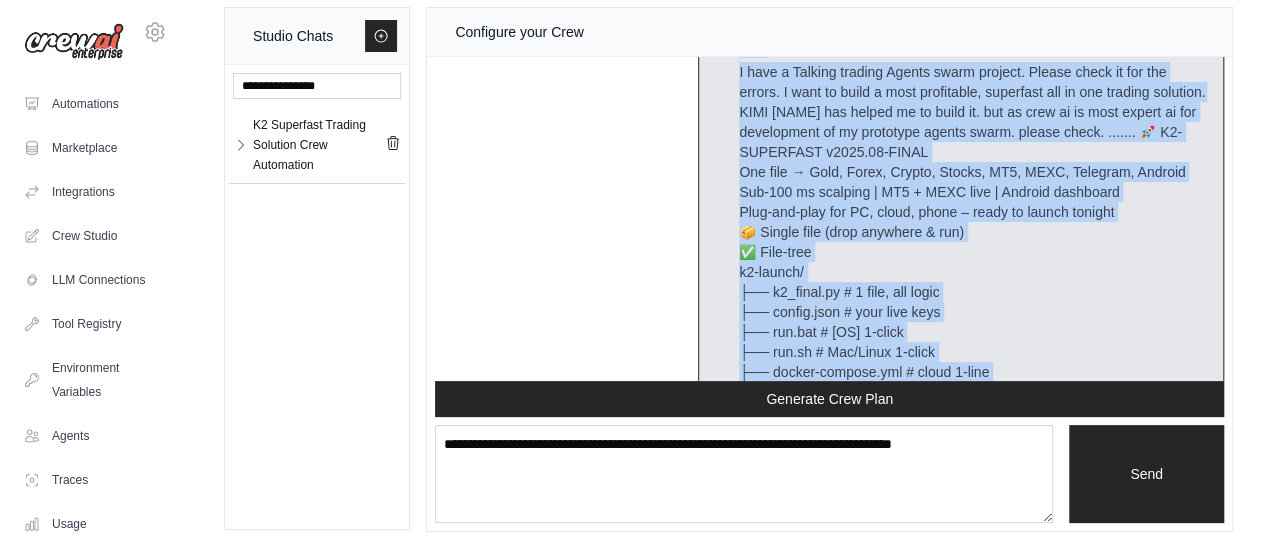 scroll, scrollTop: 0, scrollLeft: 0, axis: both 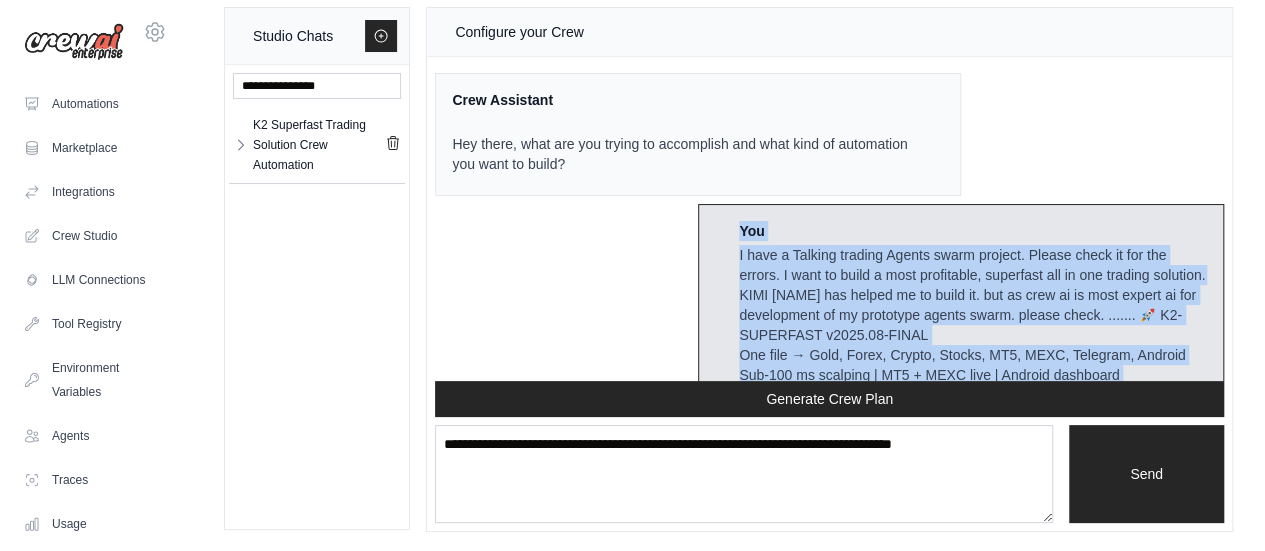 drag, startPoint x: 1112, startPoint y: 206, endPoint x: 763, endPoint y: 165, distance: 351.40005 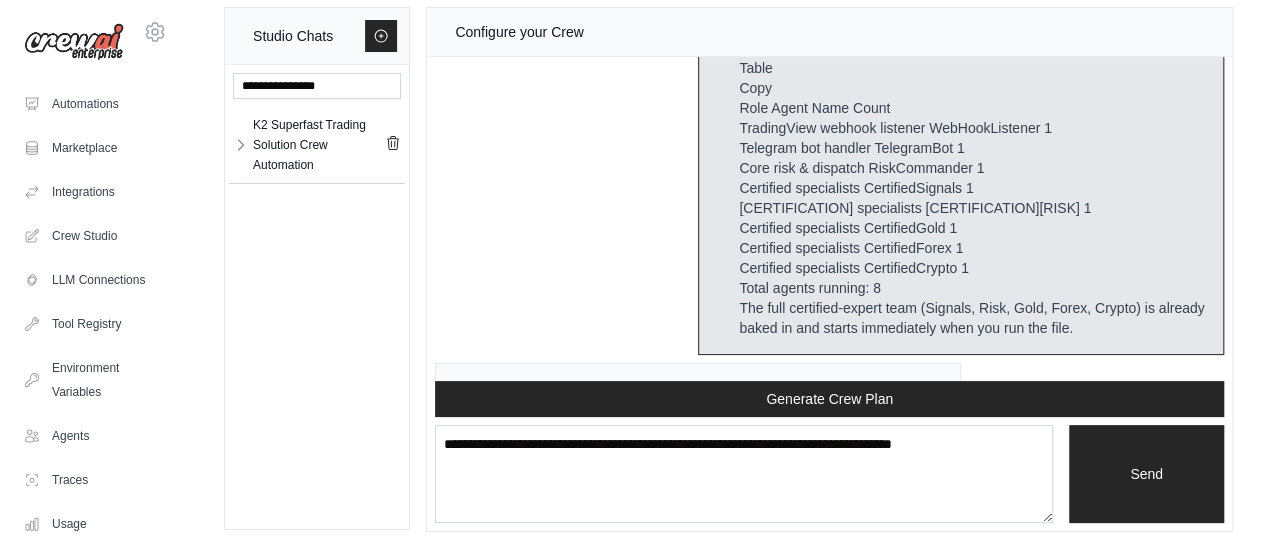 scroll, scrollTop: 4280, scrollLeft: 0, axis: vertical 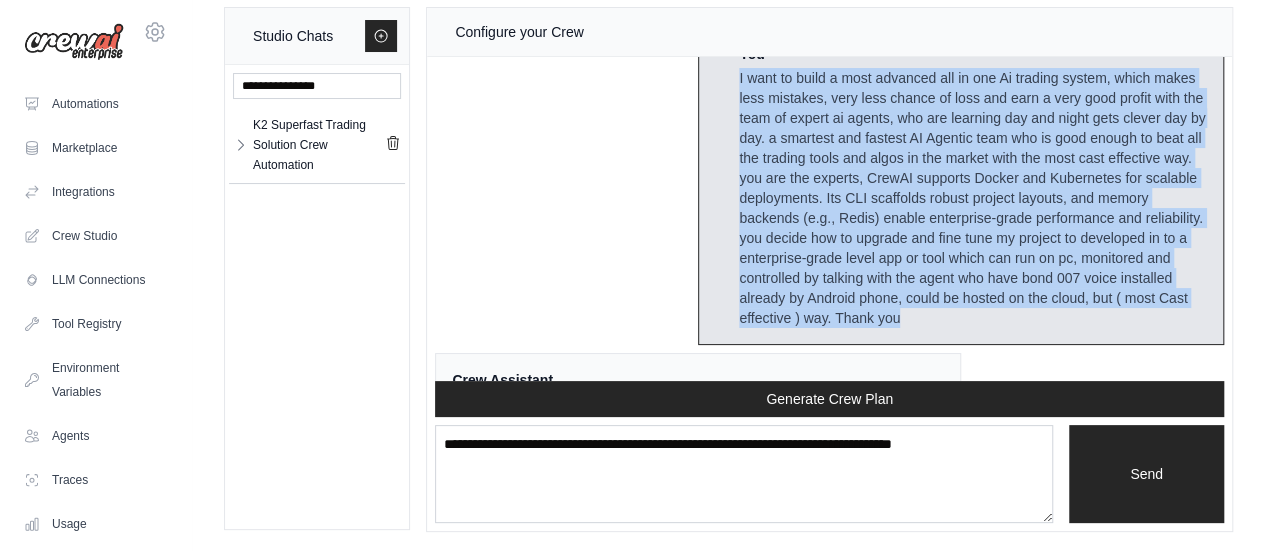 drag, startPoint x: 733, startPoint y: 76, endPoint x: 1070, endPoint y: 334, distance: 424.42078 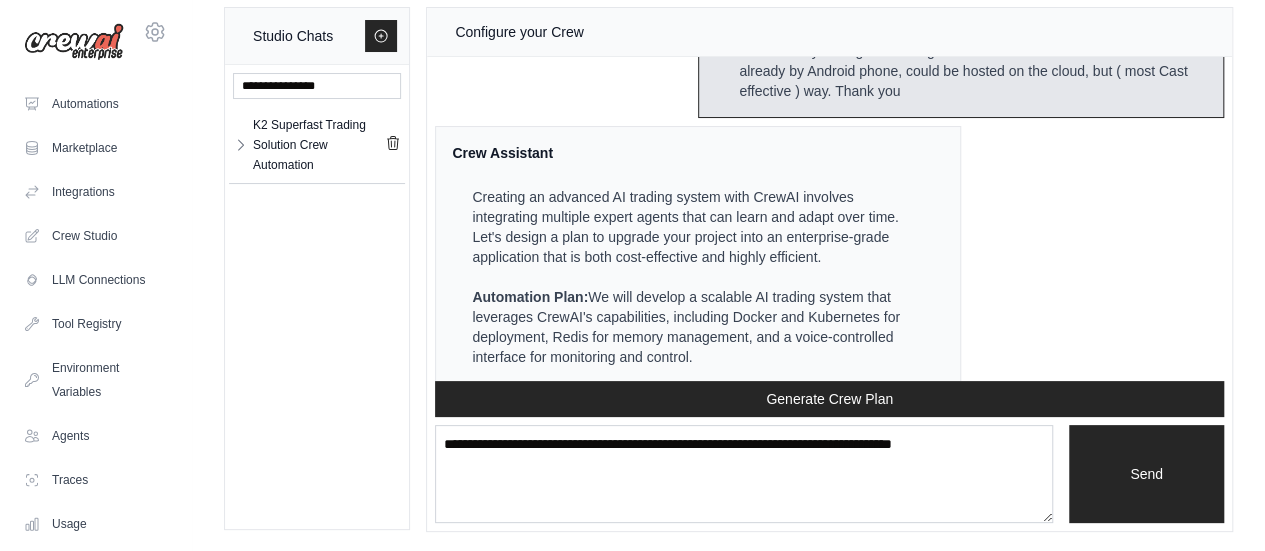 scroll, scrollTop: 6036, scrollLeft: 0, axis: vertical 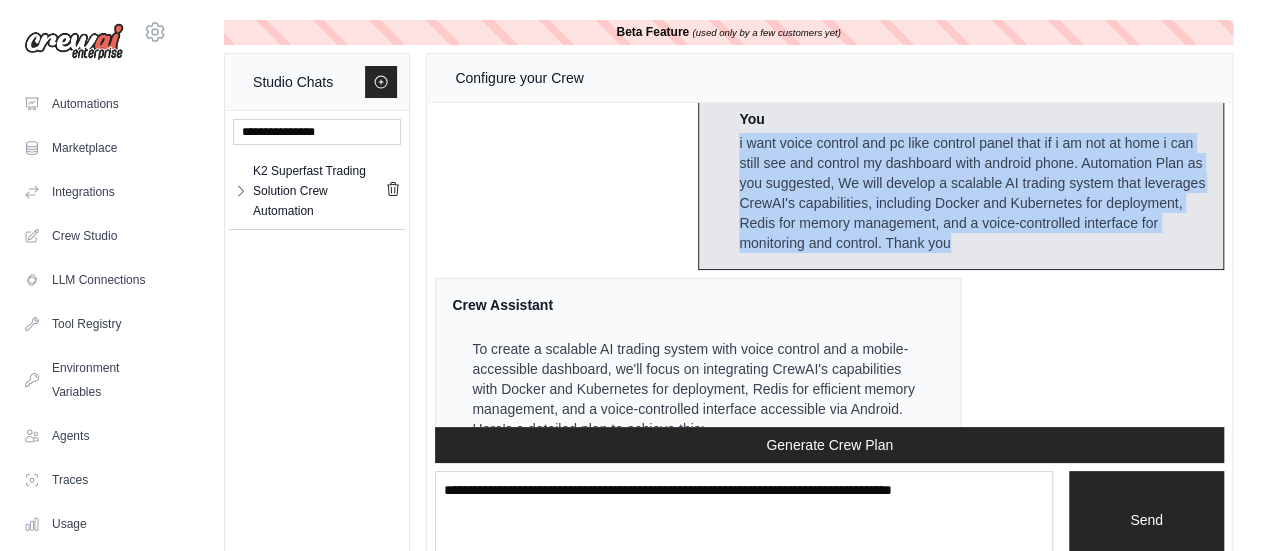 drag, startPoint x: 733, startPoint y: 131, endPoint x: 1026, endPoint y: 243, distance: 313.67657 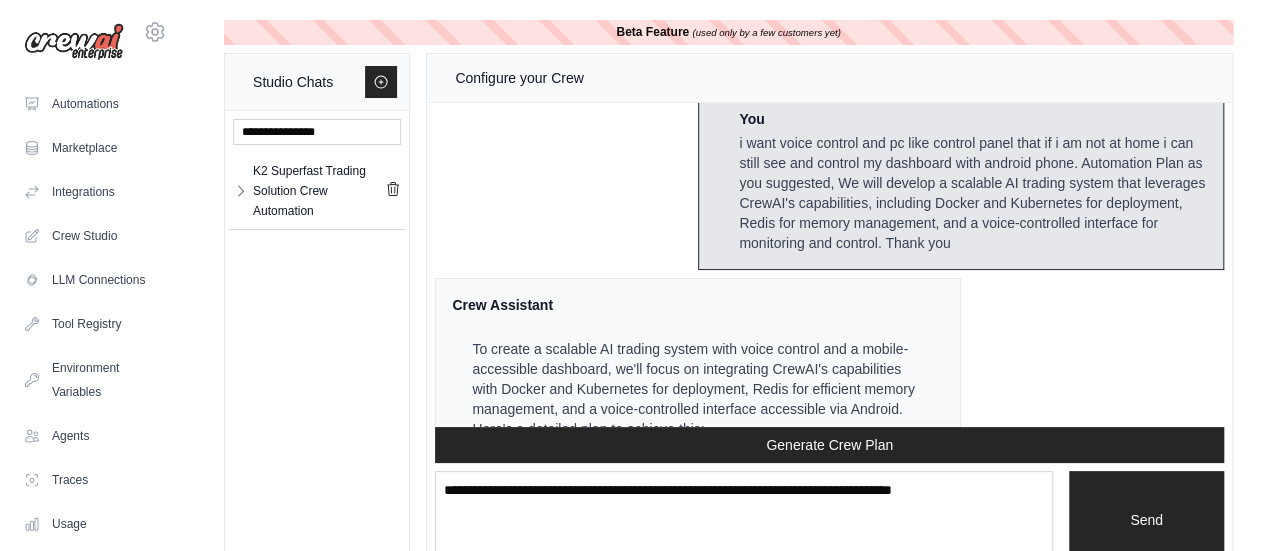 click on "Crew Assistant Hey there, what are you trying to accomplish and what kind of automation you want to build?
You I have a Talking trading Agents swarm project. Please check it for the errors. I want to build a most profitable, superfast all in one trading solution. KIMI K2 has helped me to build it. but as crew ai is most expert ai for development of my prototype agents swarm. please check. .......                                                            🚀 K2-SUPERFAST v2025.08-FINAL One file → Gold, Forex, Crypto, Stocks, MT5, MEXC, Telegram, Android Sub-100 ms scalping | MT5 + MEXC live | Android dashboard Plug-and-play for PC, cloud, phone – ready to launch tonight 📦 Single file (drop anywhere & run) ✅ File-tree k2-launch/ ├── k2_final.py          # 1 file, all logic ├── config.json          # your live keys ├── run.bat              # Windows 1-click ├── run.sh               # Mac/Linux 1-click ├── docker-compose.yml   # cloud 1-line k2_final.py (copy-paste once)" at bounding box center (829, 265) 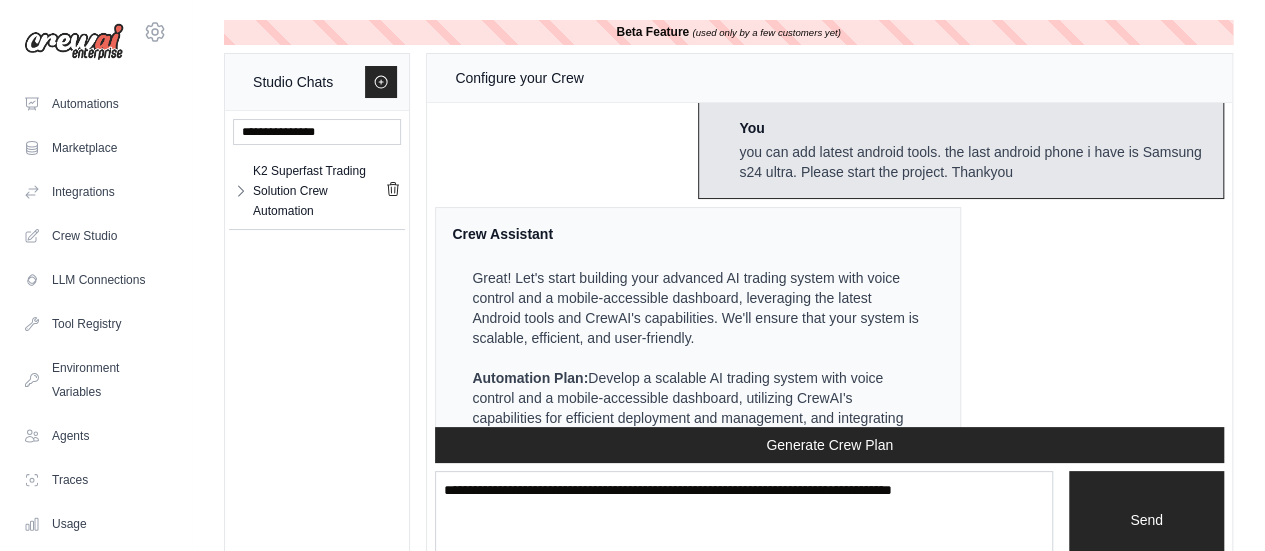 scroll, scrollTop: 9051, scrollLeft: 0, axis: vertical 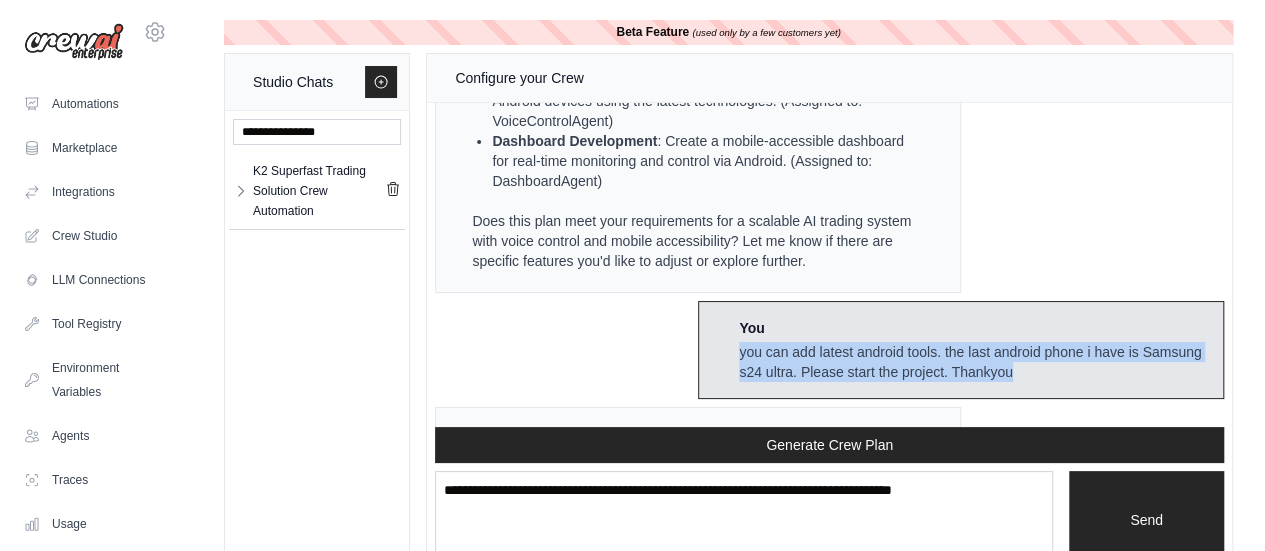 drag, startPoint x: 733, startPoint y: 334, endPoint x: 1077, endPoint y: 350, distance: 344.3719 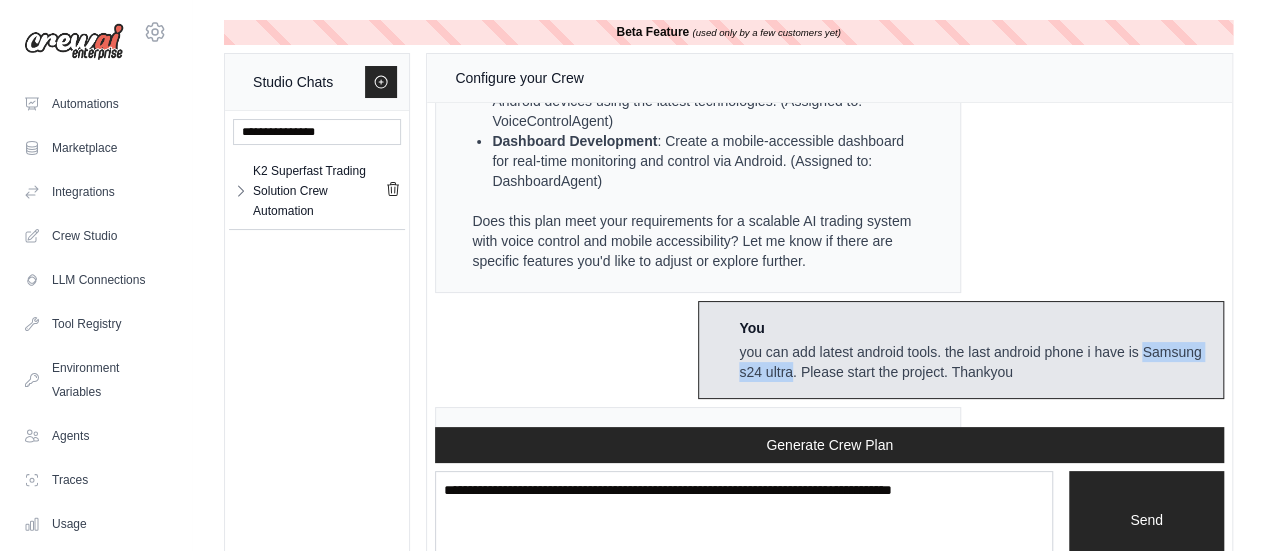 drag, startPoint x: 850, startPoint y: 356, endPoint x: 730, endPoint y: 340, distance: 121.061966 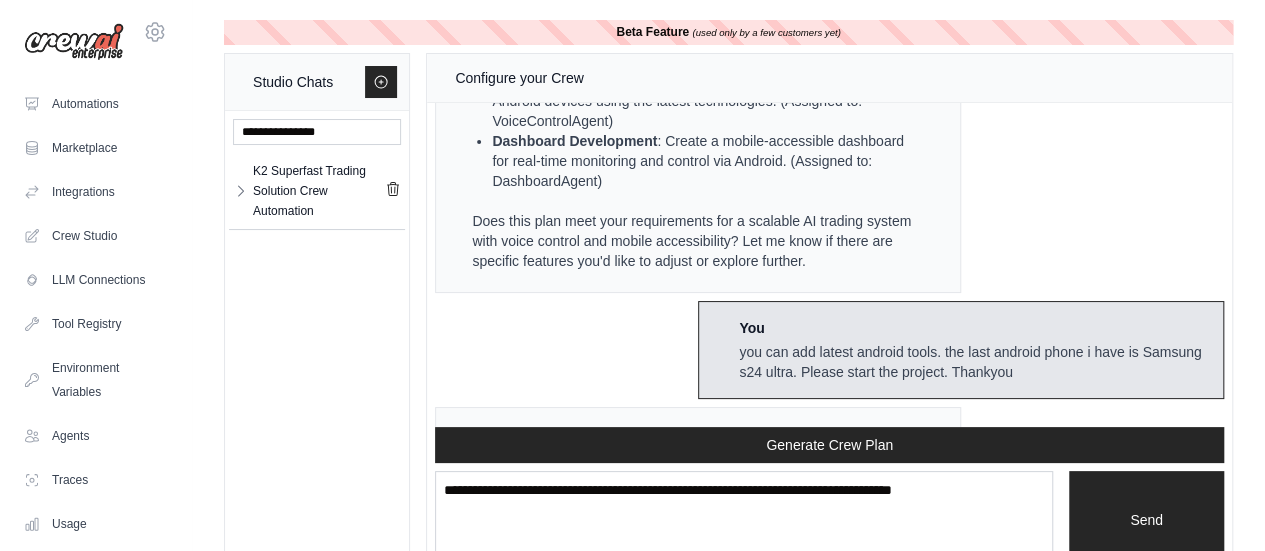 click on "You you can add latest android tools. the last android phone i have is Samsung s24 ultra. Please start the project. Thankyou" at bounding box center (961, 350) 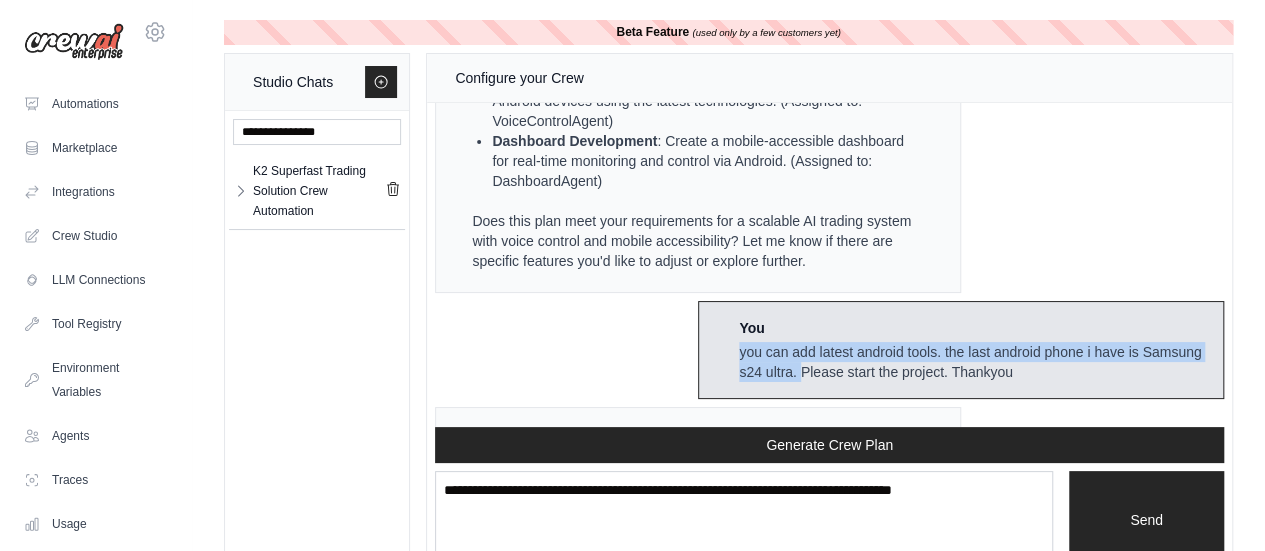 drag, startPoint x: 731, startPoint y: 328, endPoint x: 858, endPoint y: 344, distance: 128.0039 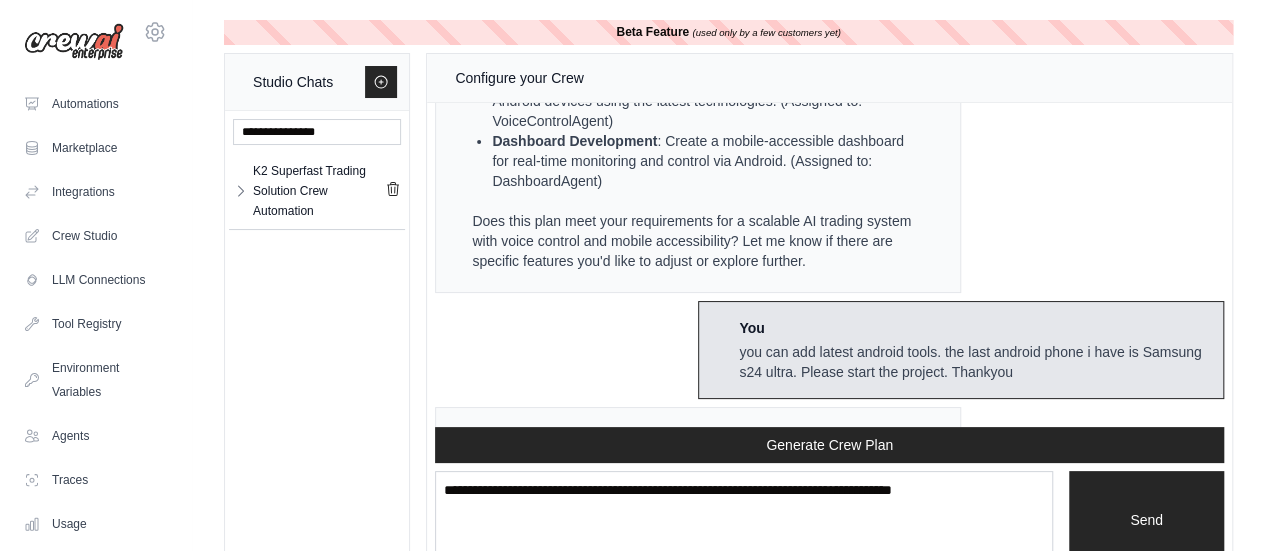 click on "Crew Assistant Hey there, what are you trying to accomplish and what kind of automation you want to build?
You I have a Talking trading Agents swarm project. Please check it for the errors. I want to build a most profitable, superfast all in one trading solution. KIMI K2 has helped me to build it. but as crew ai is most expert ai for development of my prototype agents swarm. please check. .......                                                            🚀 K2-SUPERFAST v2025.08-FINAL One file → Gold, Forex, Crypto, Stocks, MT5, MEXC, Telegram, Android Sub-100 ms scalping | MT5 + MEXC live | Android dashboard Plug-and-play for PC, cloud, phone – ready to launch tonight 📦 Single file (drop anywhere & run) ✅ File-tree k2-launch/ ├── k2_final.py          # 1 file, all logic ├── config.json          # your live keys ├── run.bat              # Windows 1-click ├── run.sh               # Mac/Linux 1-click ├── docker-compose.yml   # cloud 1-line k2_final.py (copy-paste once)" at bounding box center [829, 265] 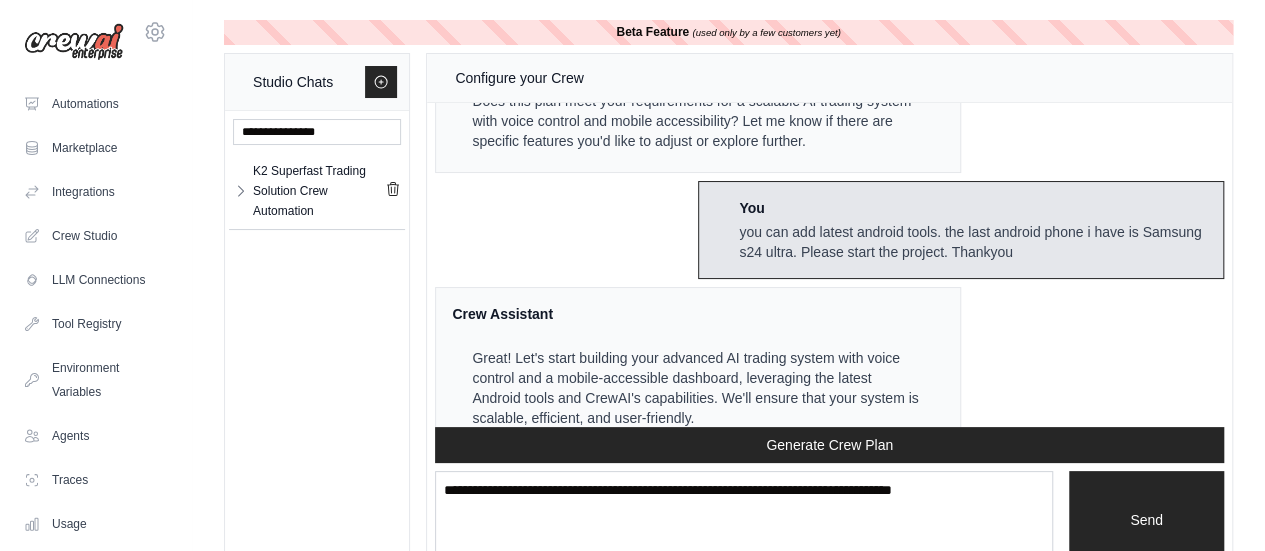 scroll, scrollTop: 8891, scrollLeft: 0, axis: vertical 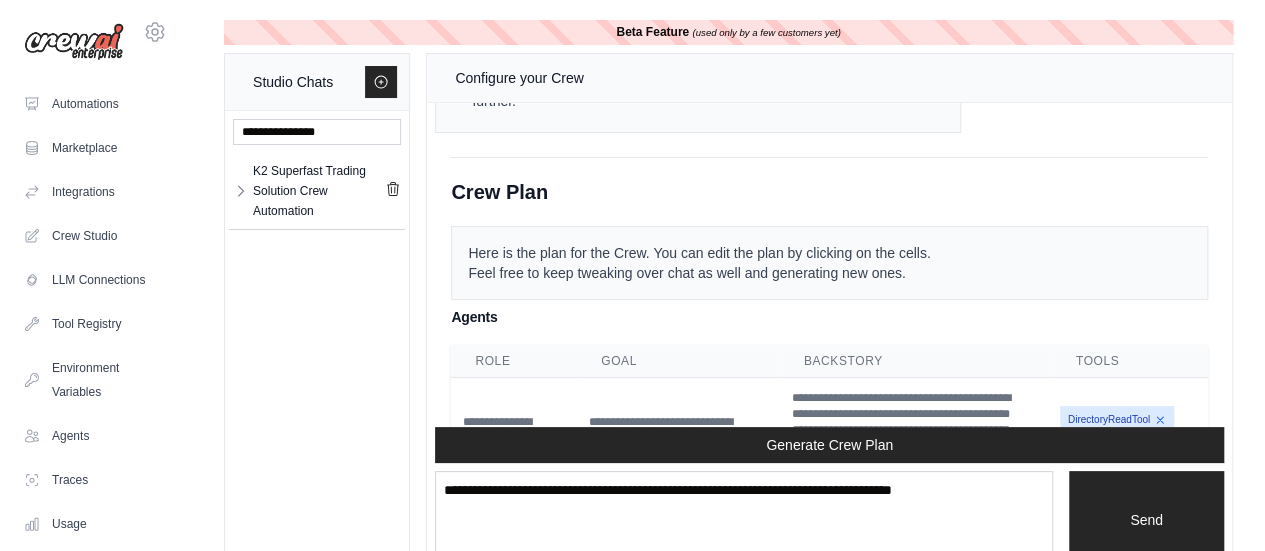 click on "Here is the plan for the Crew. You can edit the plan by clicking on the cells. Feel free to keep tweaking over chat as well and generating new ones." at bounding box center [829, 263] 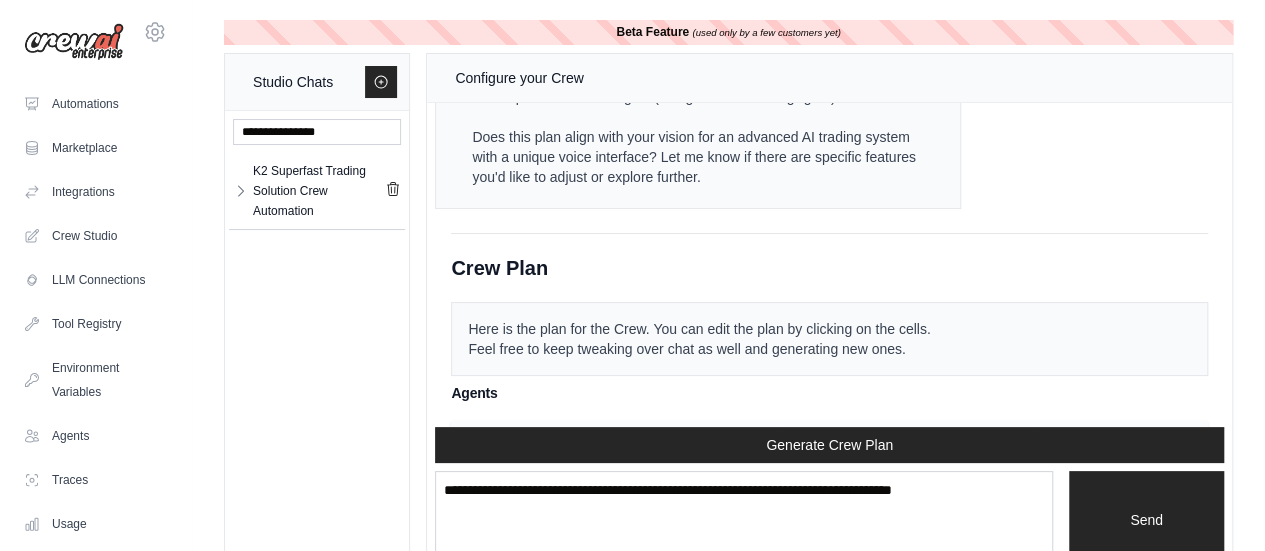 scroll, scrollTop: 16272, scrollLeft: 0, axis: vertical 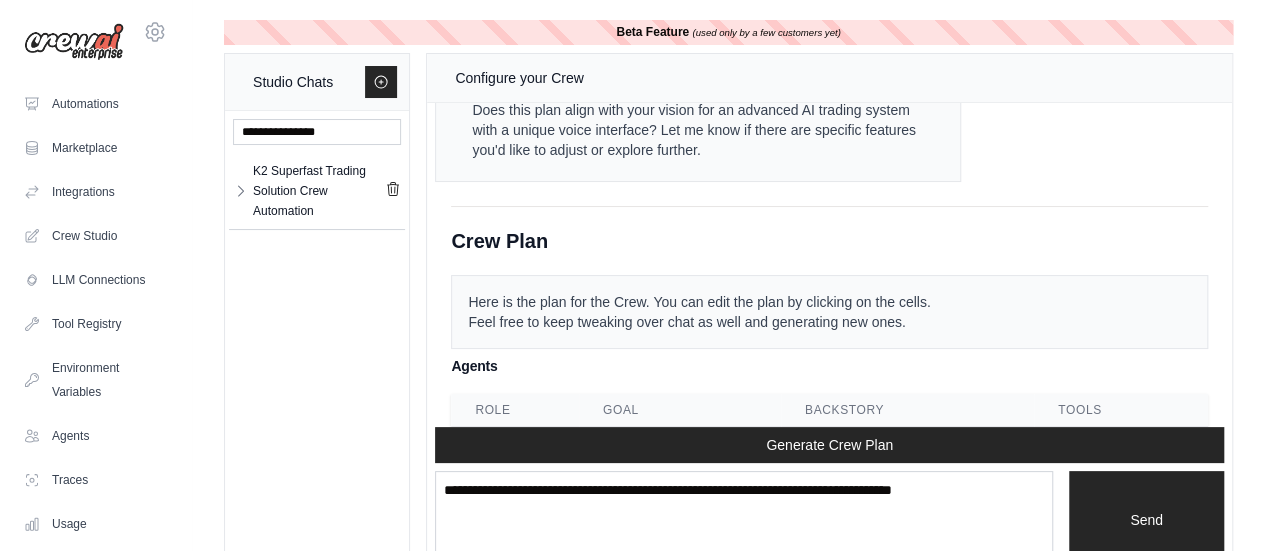 drag, startPoint x: 468, startPoint y: 199, endPoint x: 1096, endPoint y: 365, distance: 649.5691 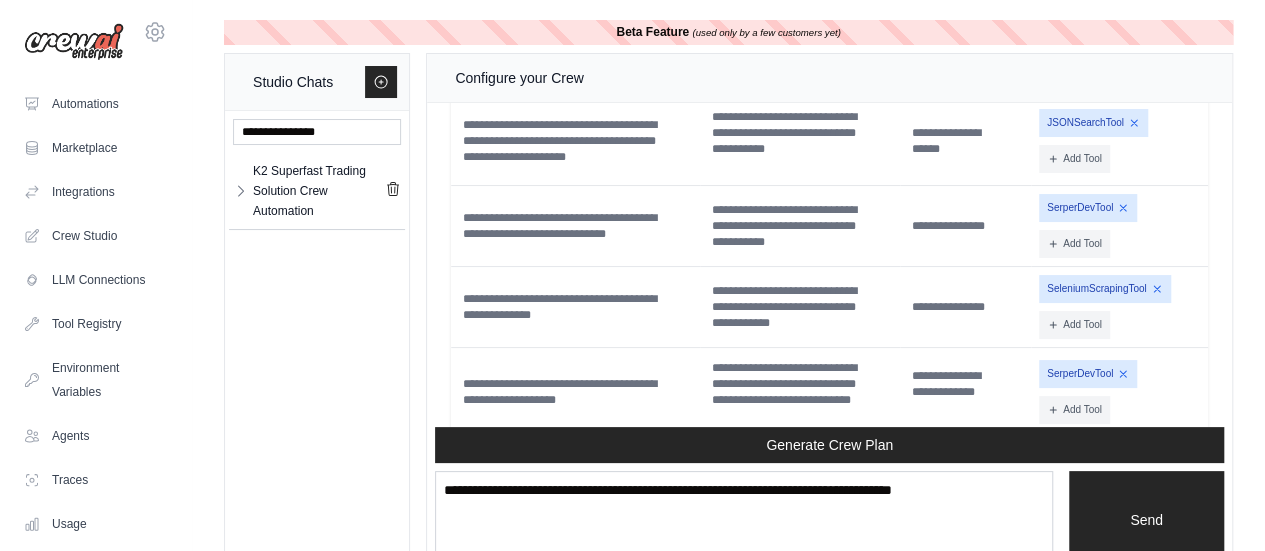 scroll, scrollTop: 17877, scrollLeft: 0, axis: vertical 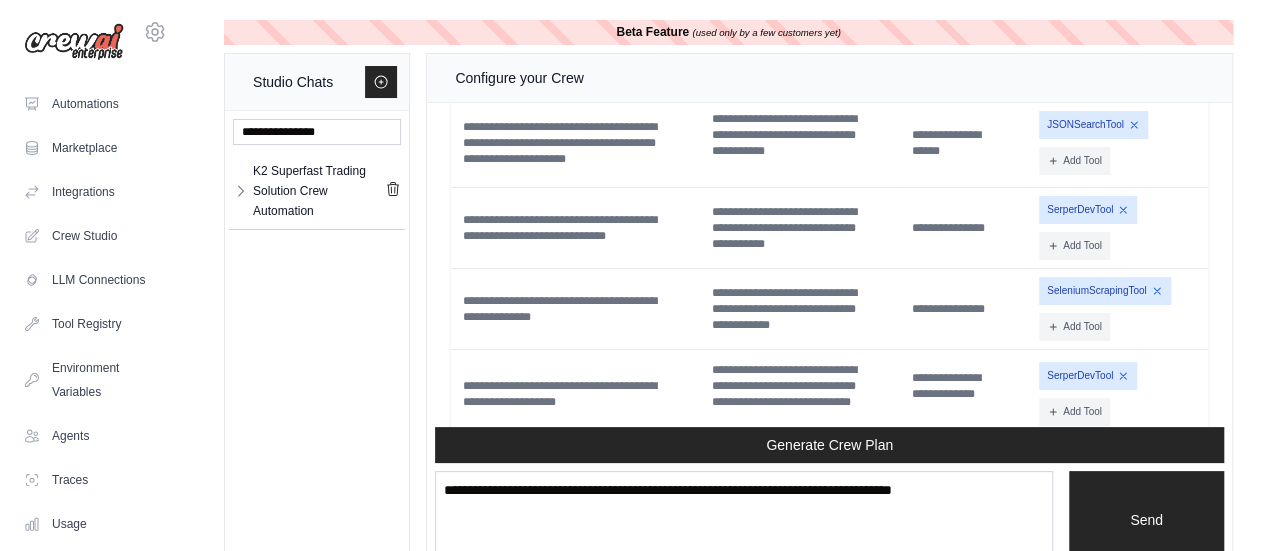drag, startPoint x: 468, startPoint y: 209, endPoint x: 1112, endPoint y: 336, distance: 656.4031 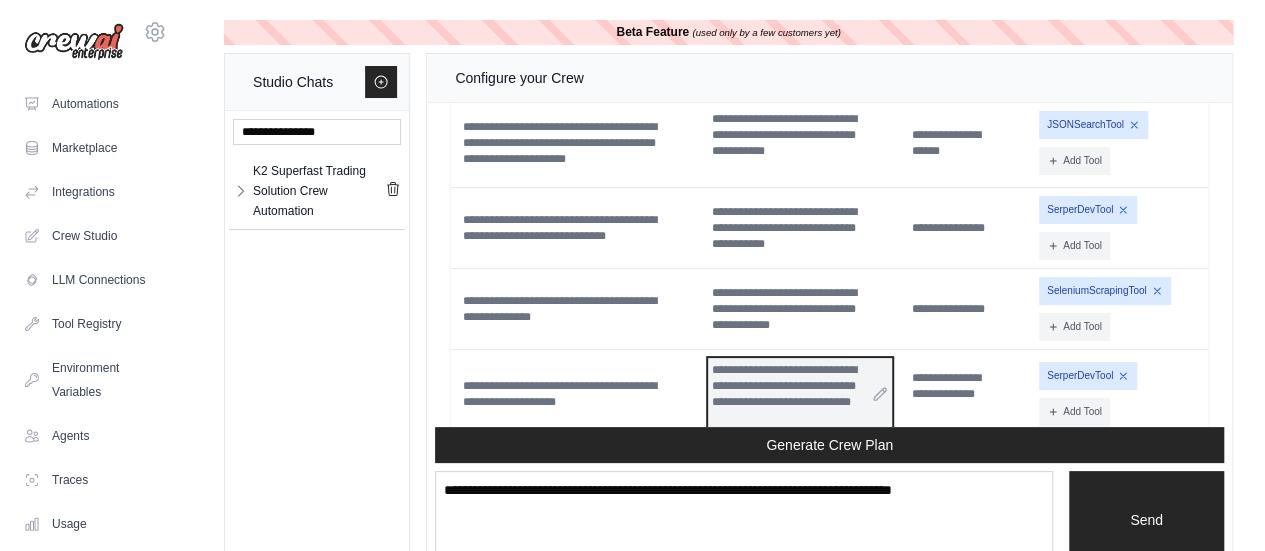 copy on "**********" 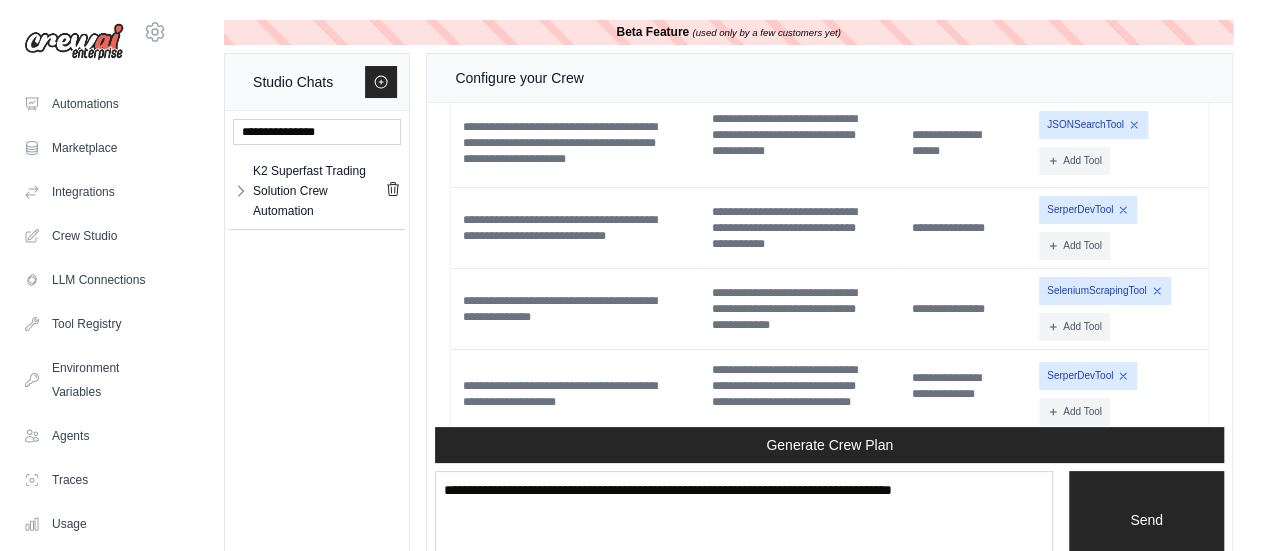 click on "K2 Superfast Trading Solution Crew Automation
K2 Superfast Tra...
**" at bounding box center [317, 343] 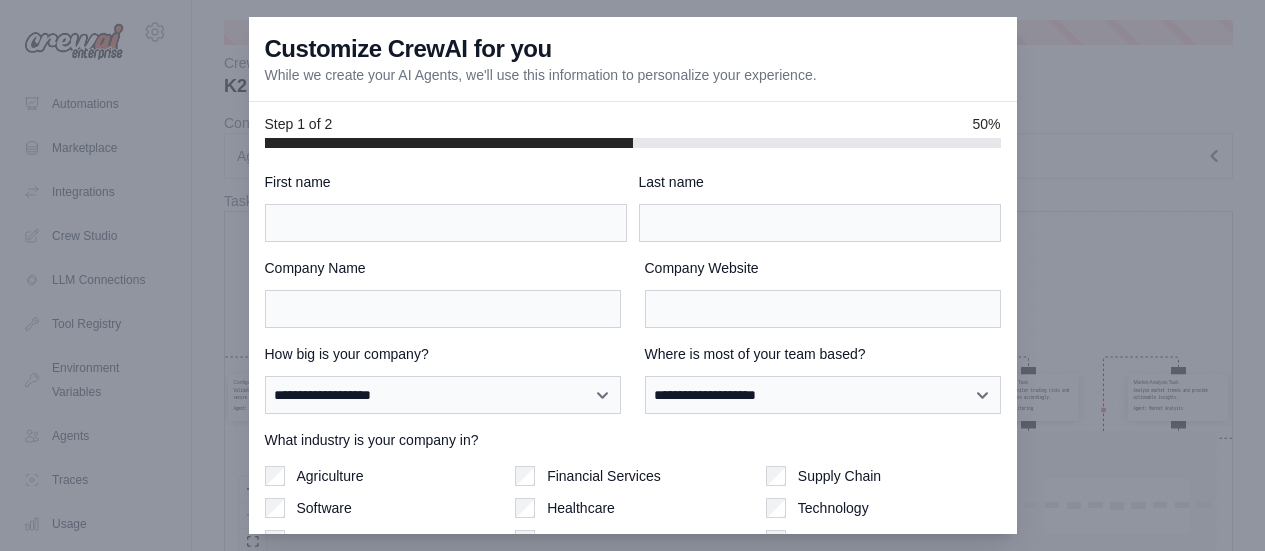 scroll, scrollTop: 0, scrollLeft: 0, axis: both 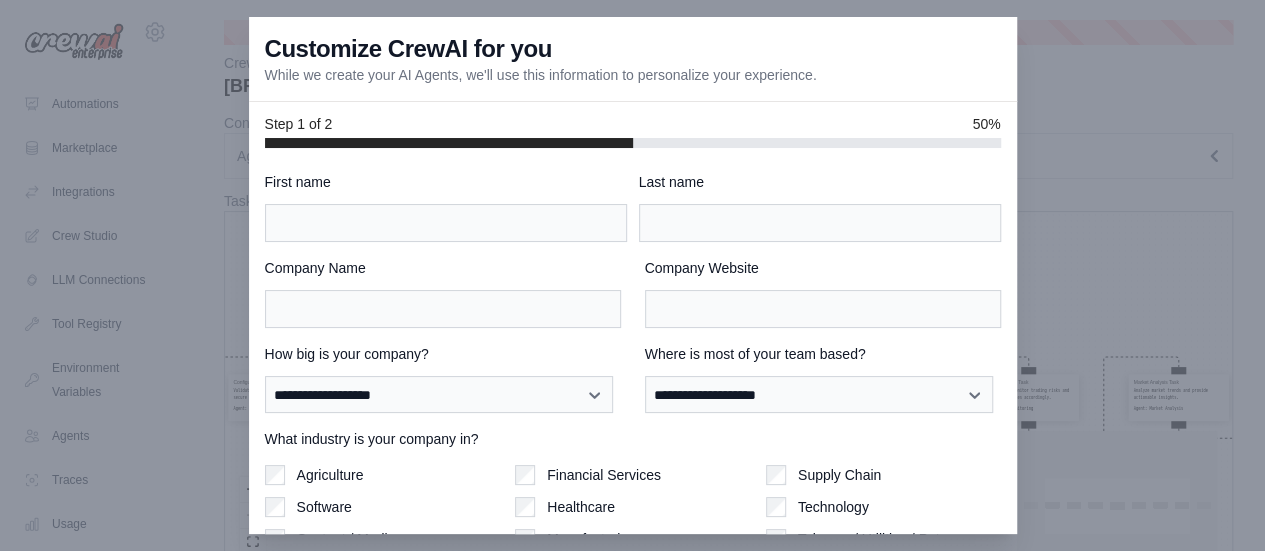 click at bounding box center [633, 143] 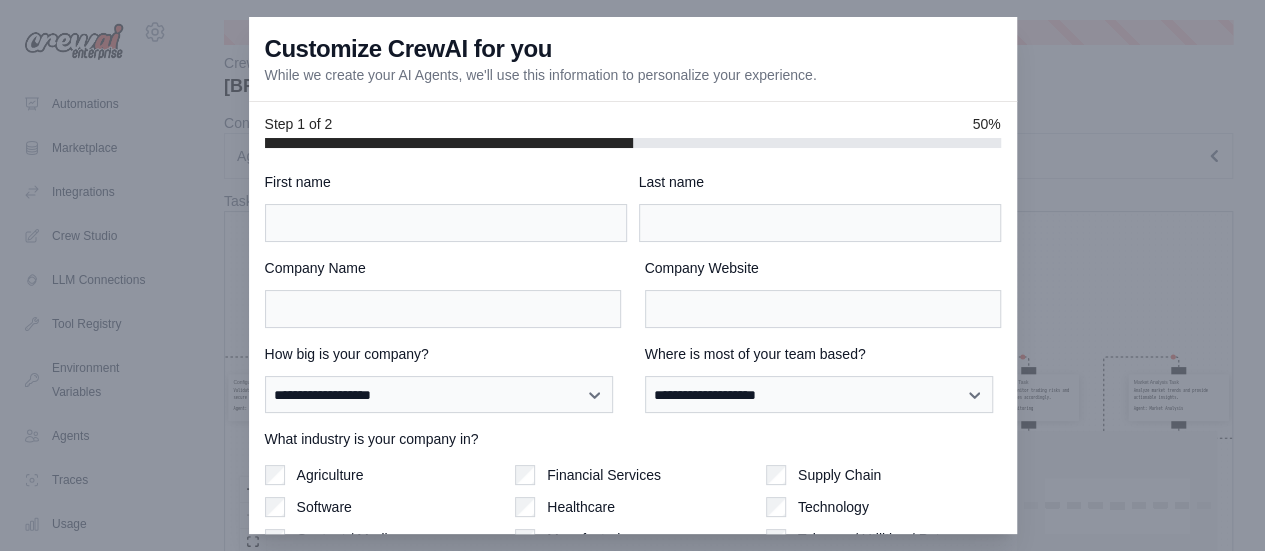 click at bounding box center [632, 275] 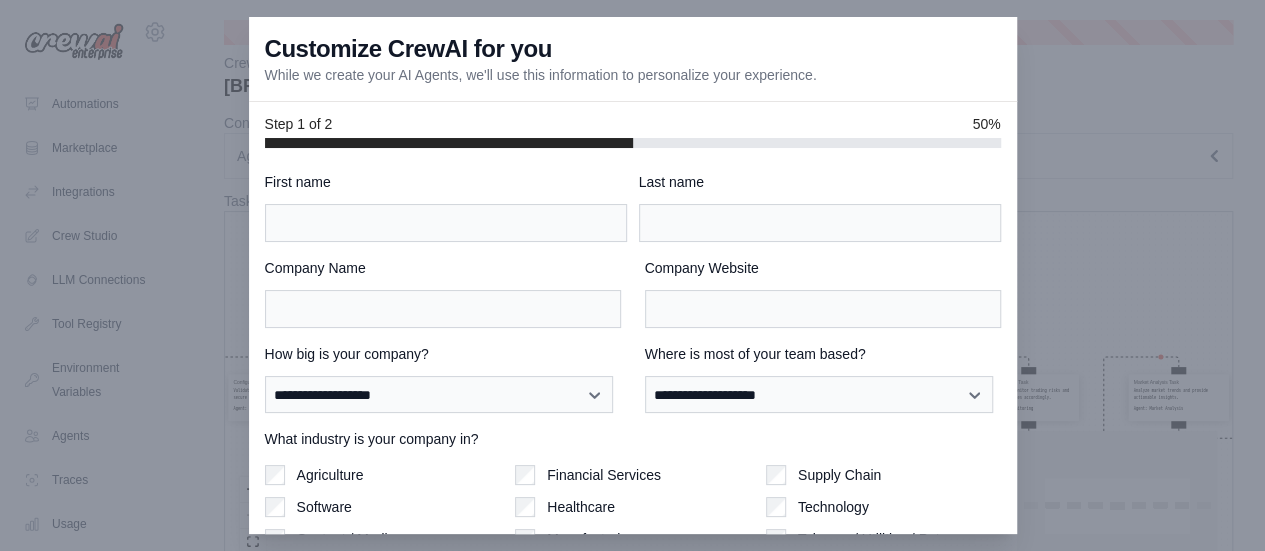 click at bounding box center [632, 275] 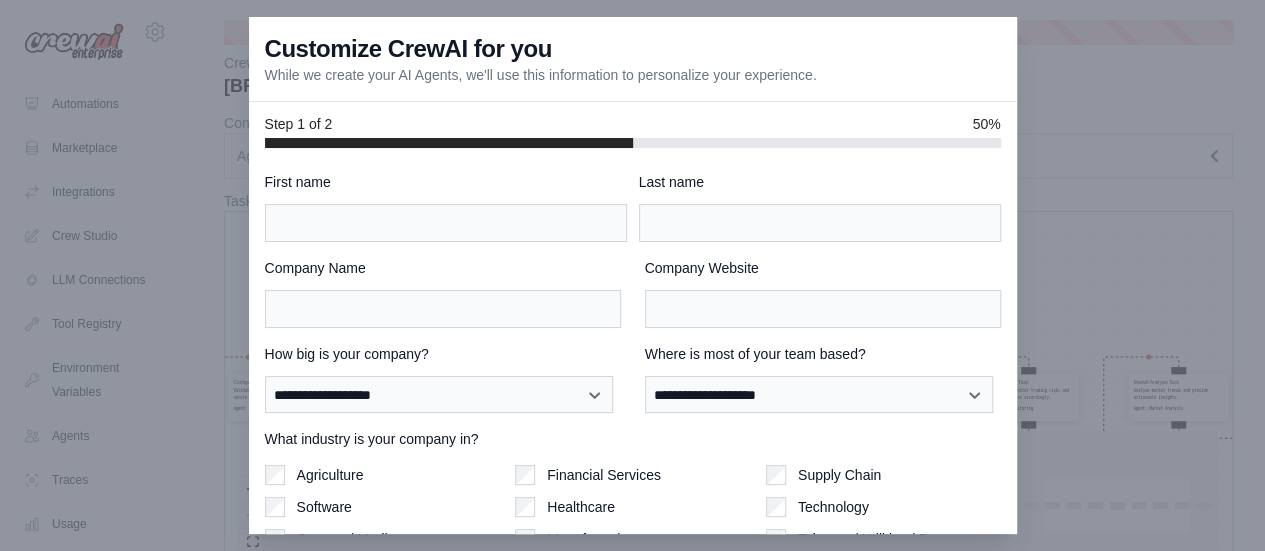 click at bounding box center [632, 275] 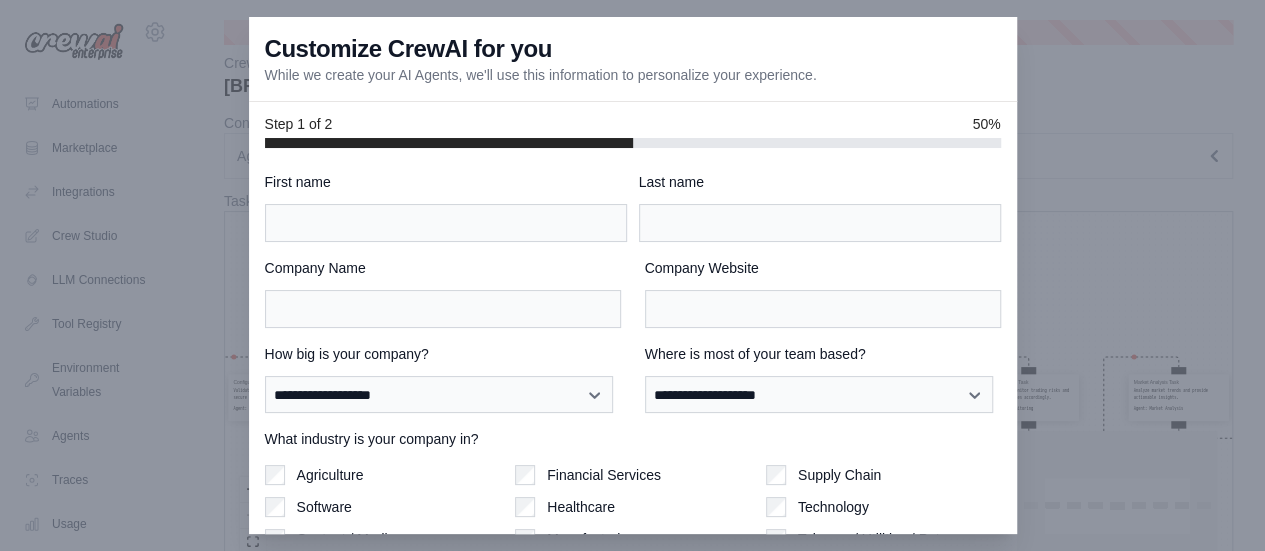 click at bounding box center (632, 275) 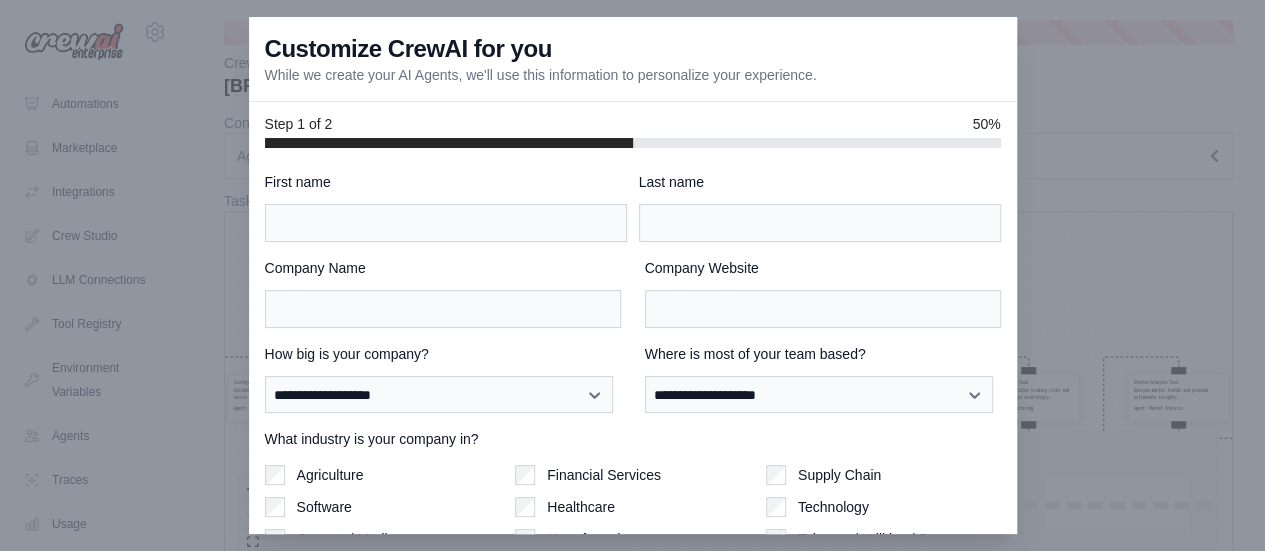 click at bounding box center (632, 275) 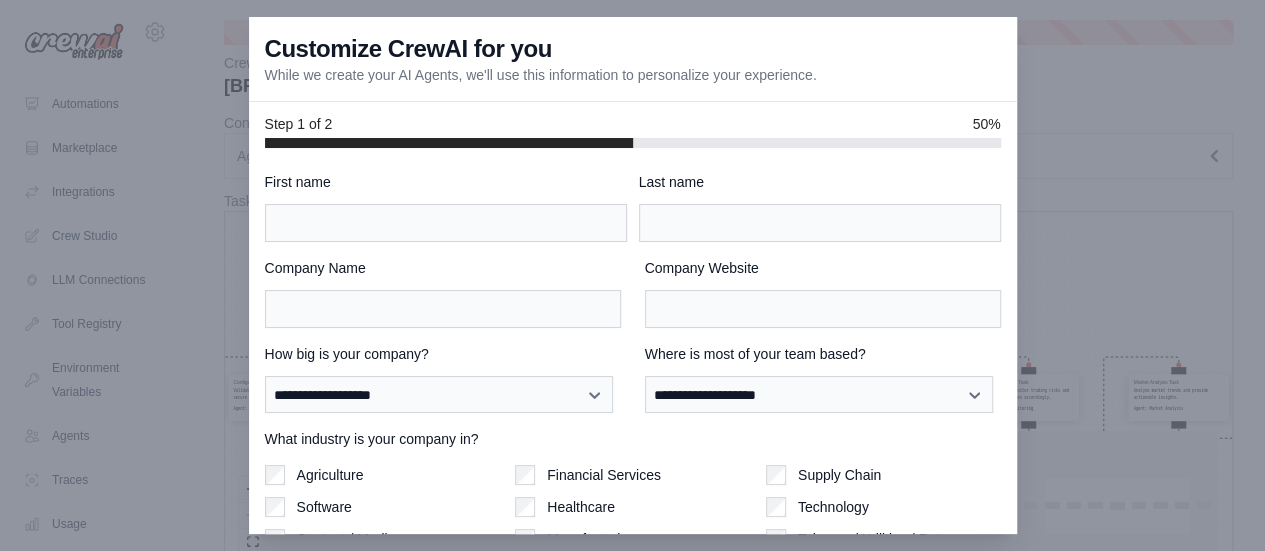 click at bounding box center (632, 275) 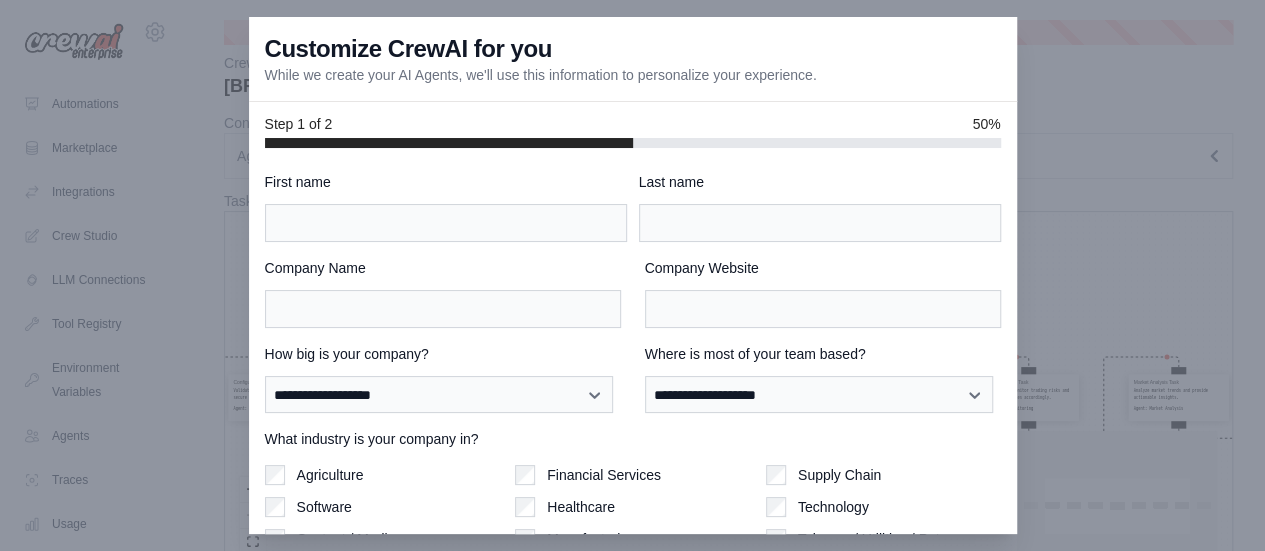 click at bounding box center (632, 275) 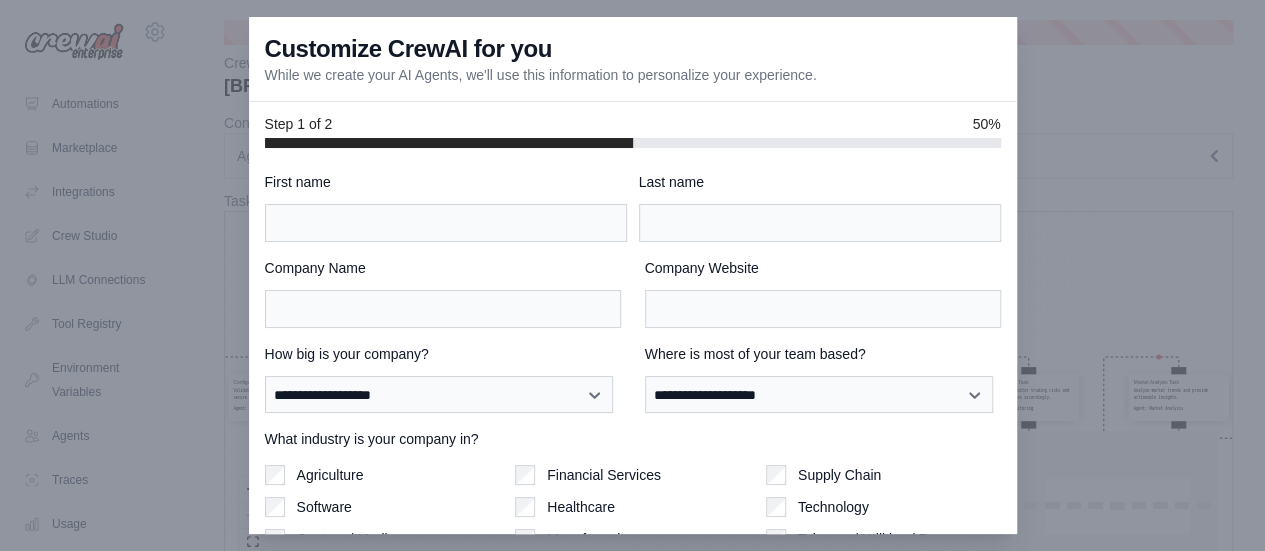 click at bounding box center (632, 275) 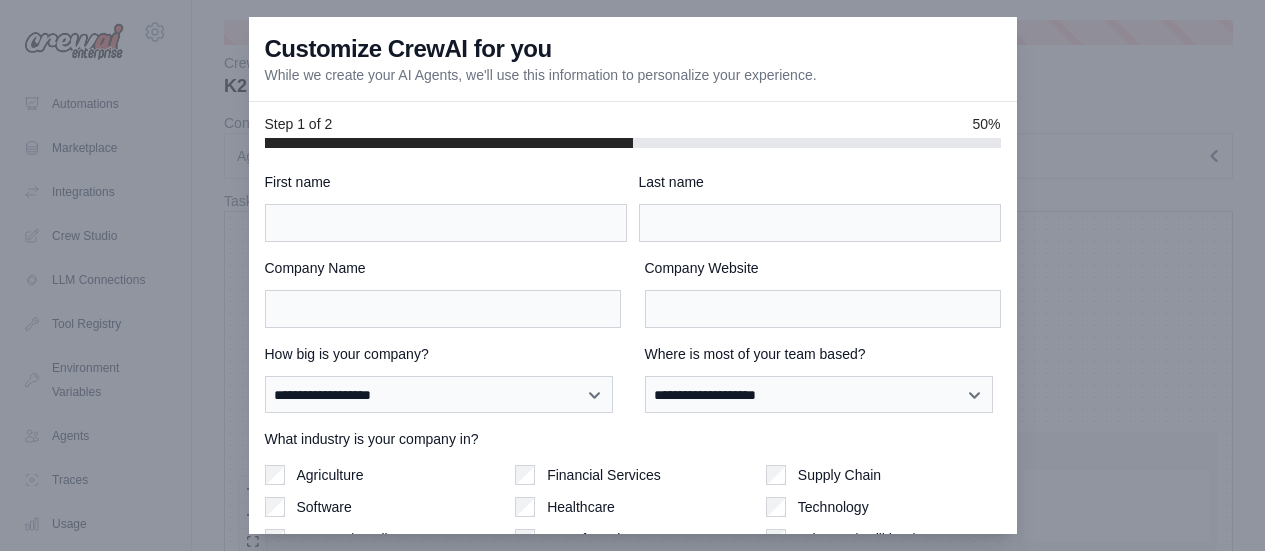 scroll, scrollTop: 0, scrollLeft: 0, axis: both 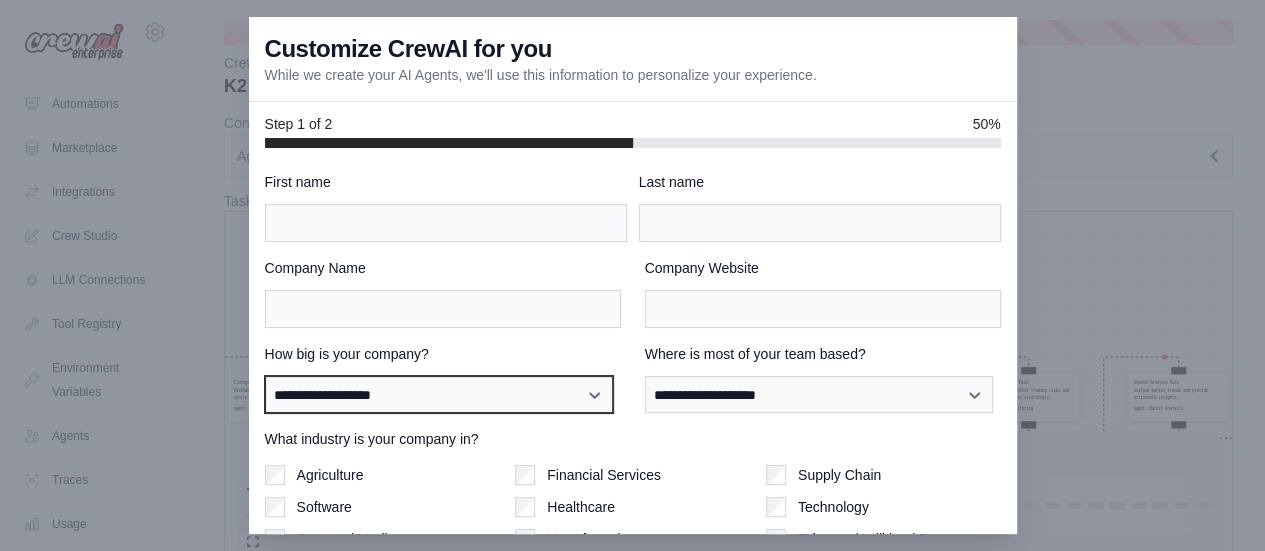 click on "**********" at bounding box center [439, 394] 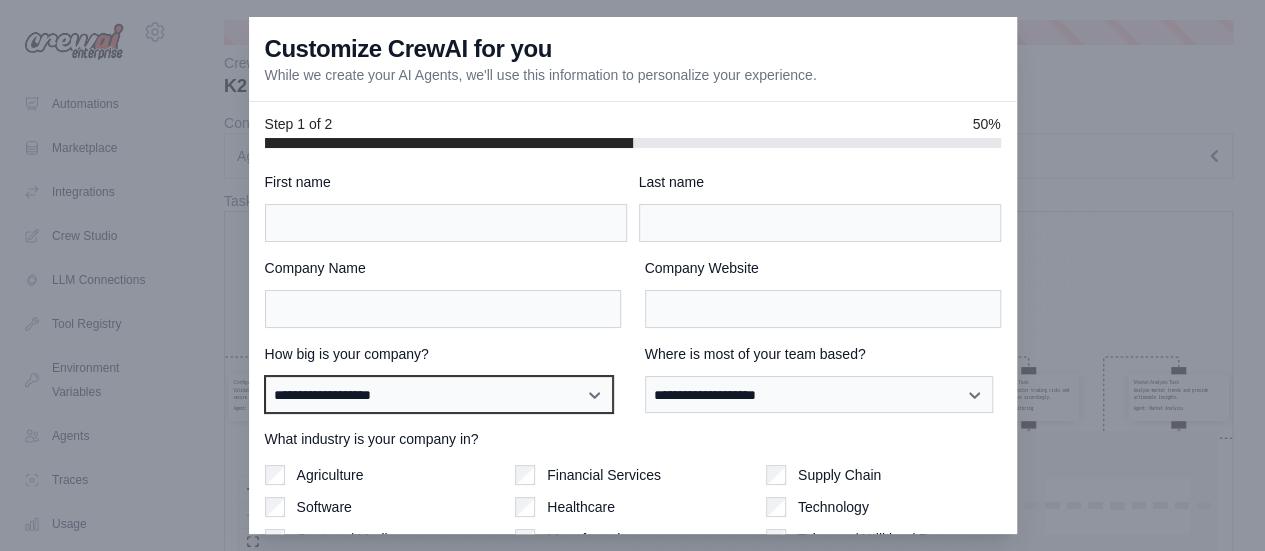 click on "**********" at bounding box center (439, 394) 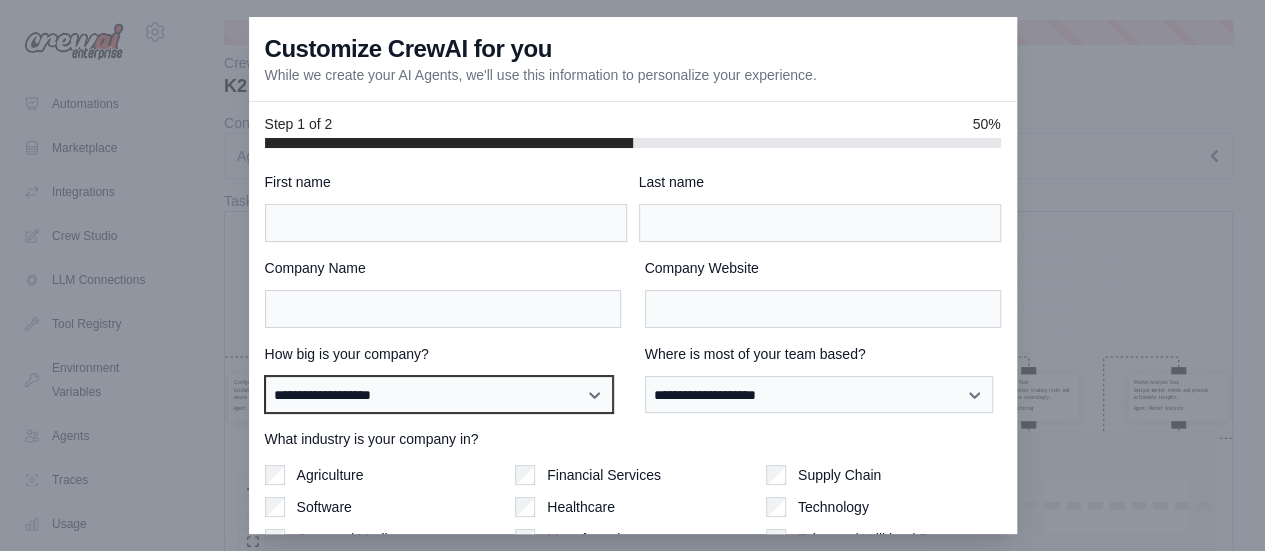 click on "**********" at bounding box center (439, 394) 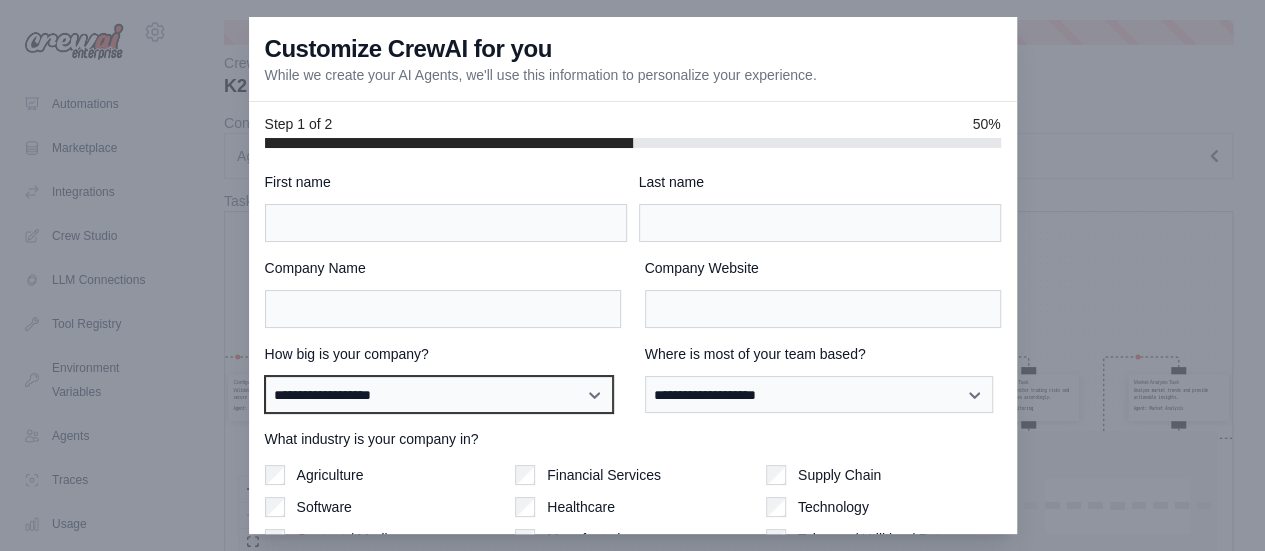 click on "**********" at bounding box center (439, 394) 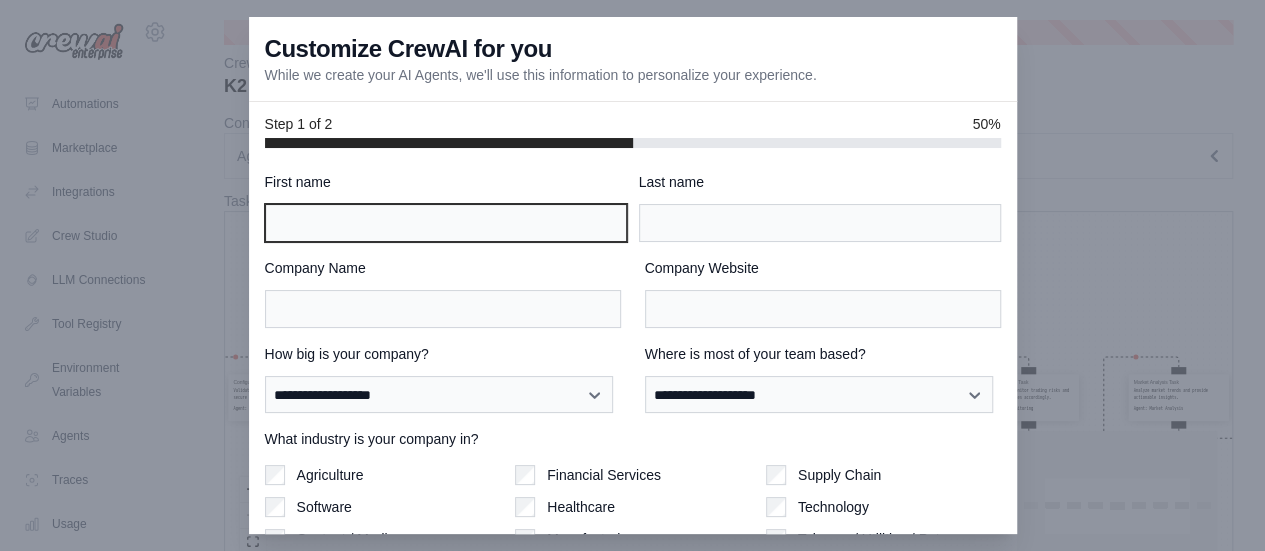 click on "First name" at bounding box center (446, 223) 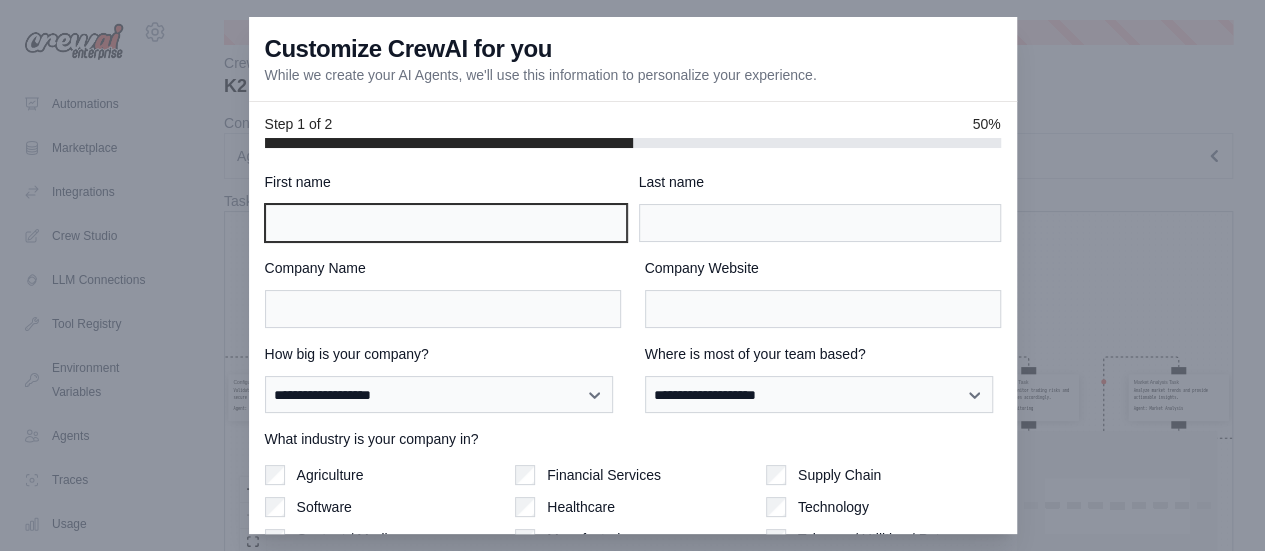 type on "****" 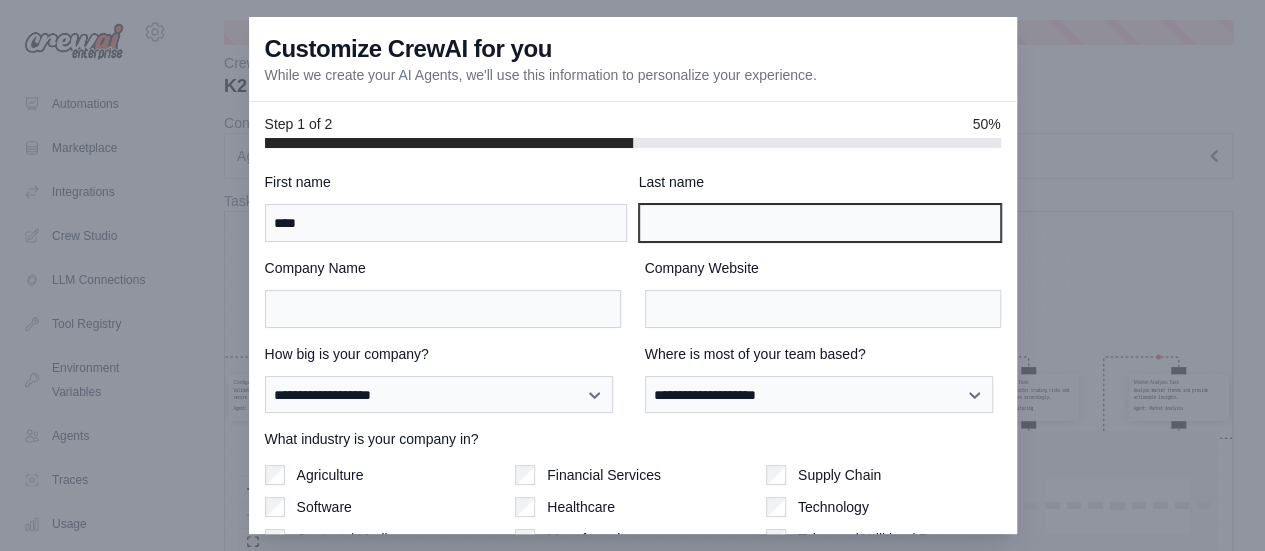 type on "****" 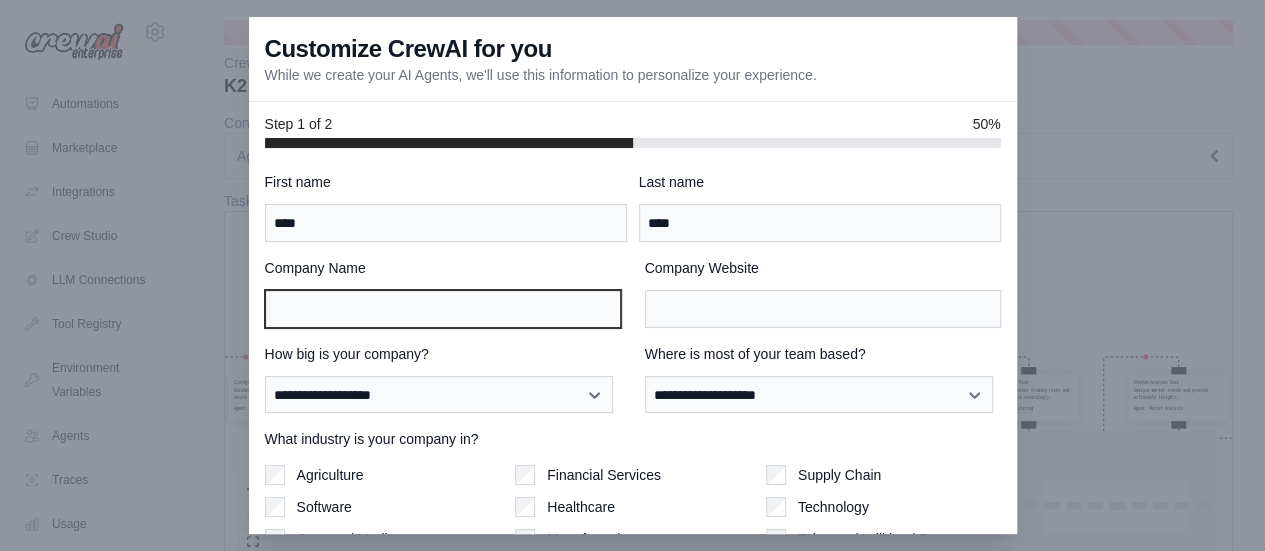 click on "Company Name" at bounding box center [443, 309] 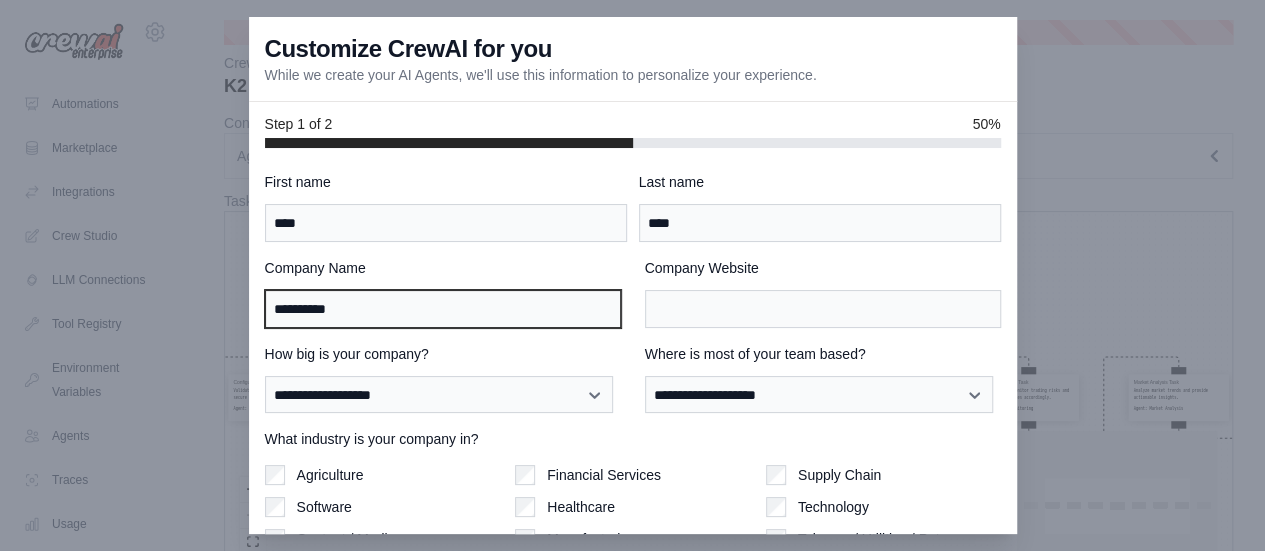 type on "**********" 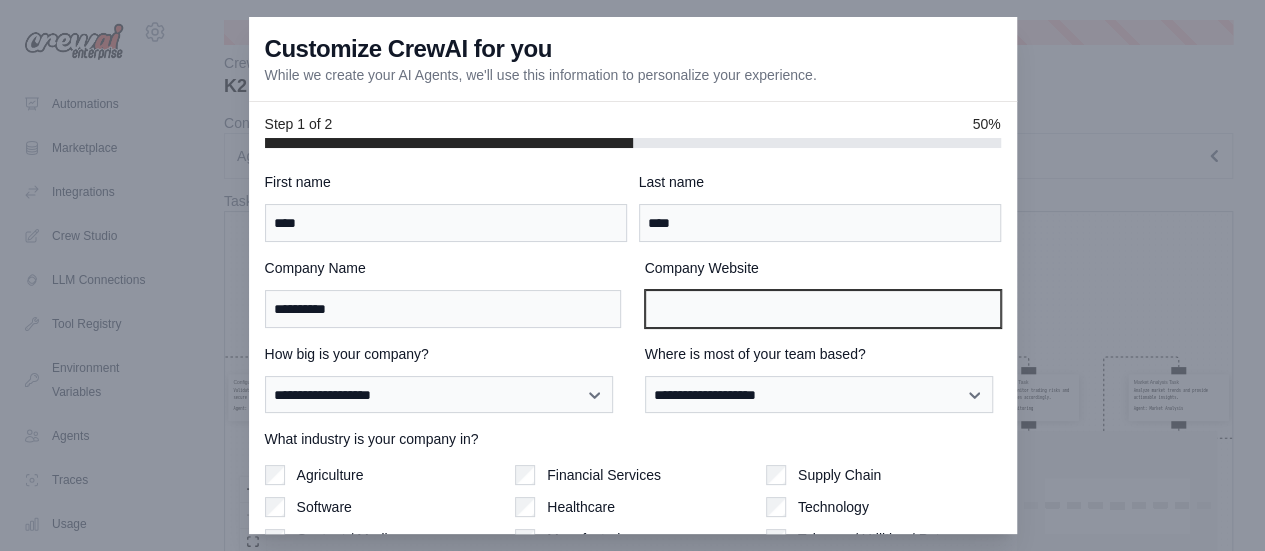 click on "Company Website" at bounding box center [823, 309] 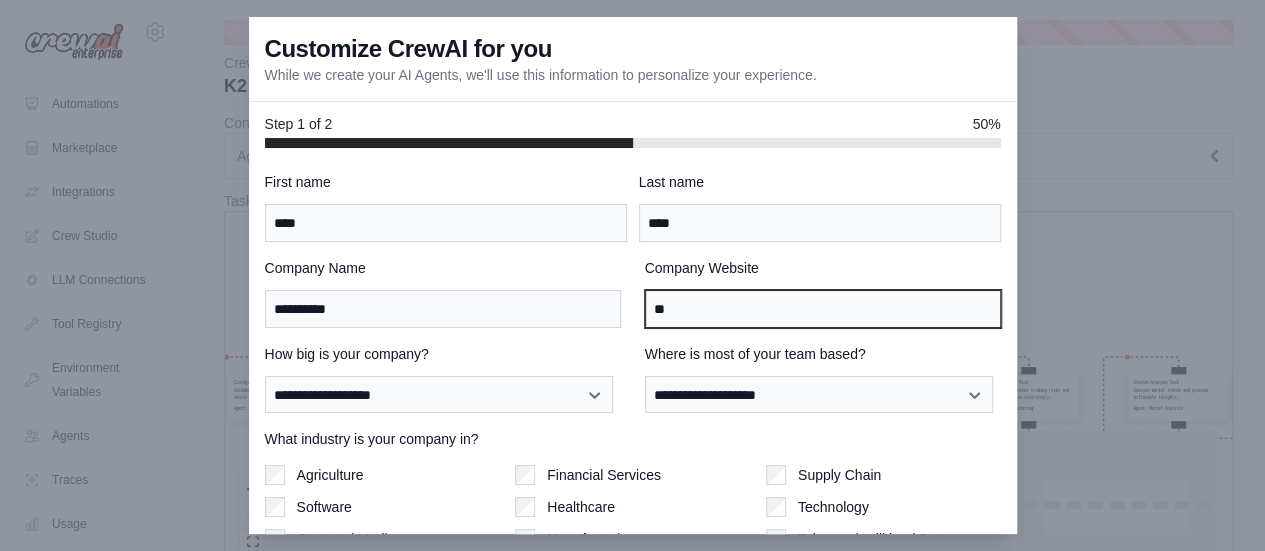 type on "*" 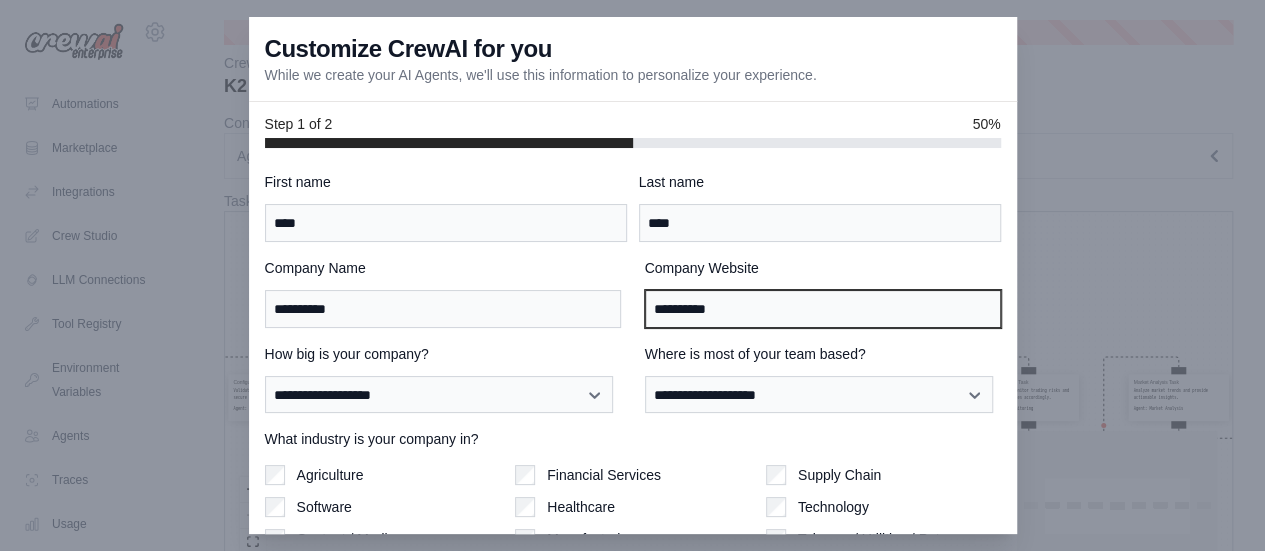 type on "**********" 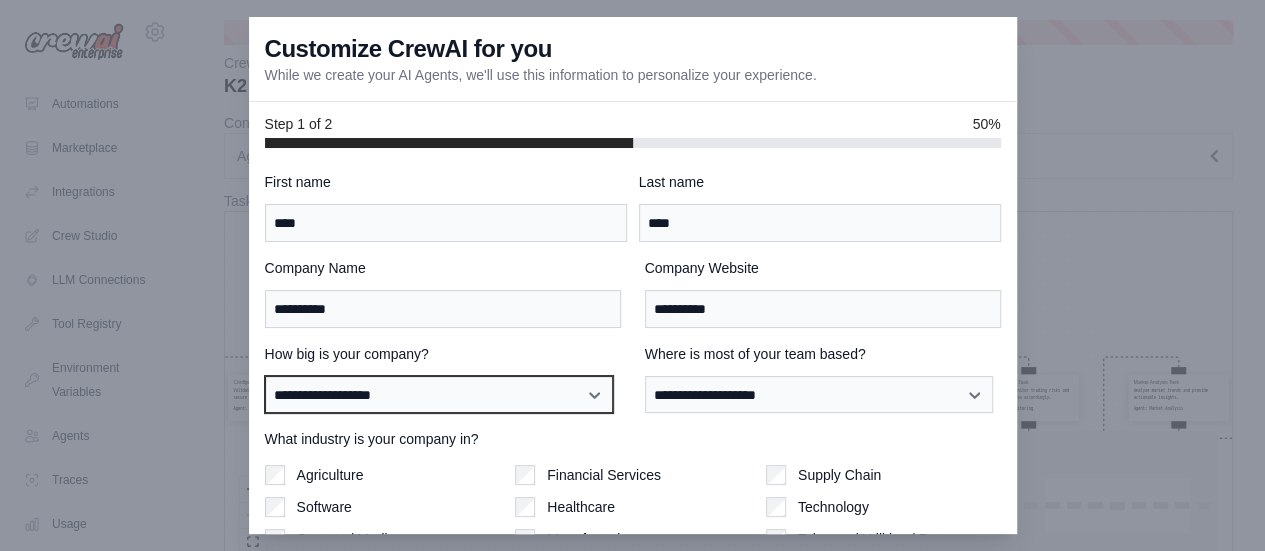 click on "**********" at bounding box center (439, 394) 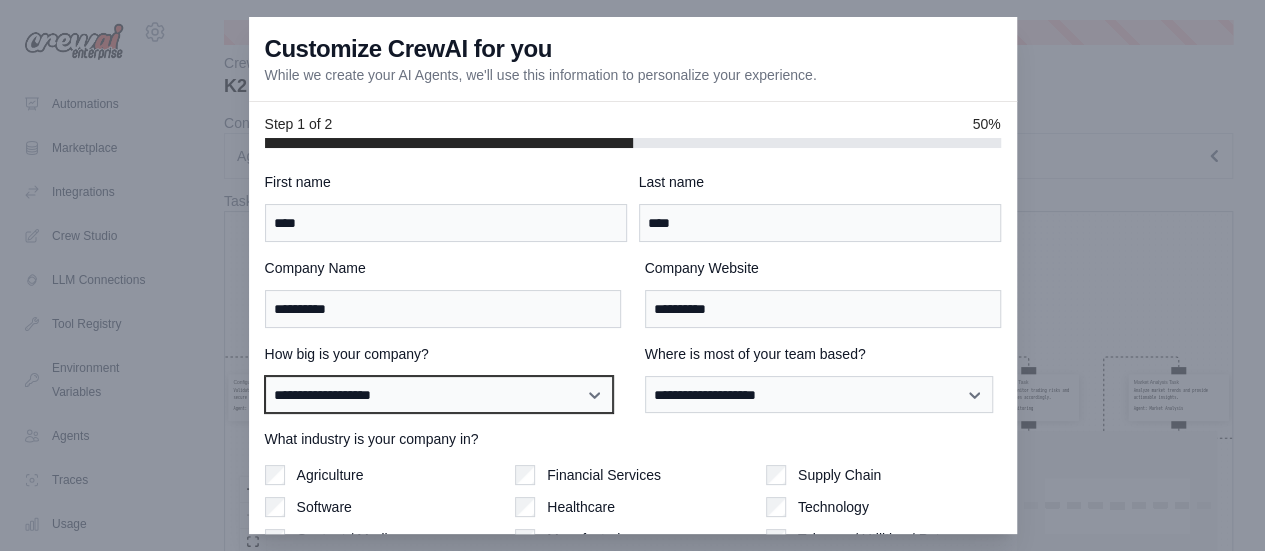 select on "**********" 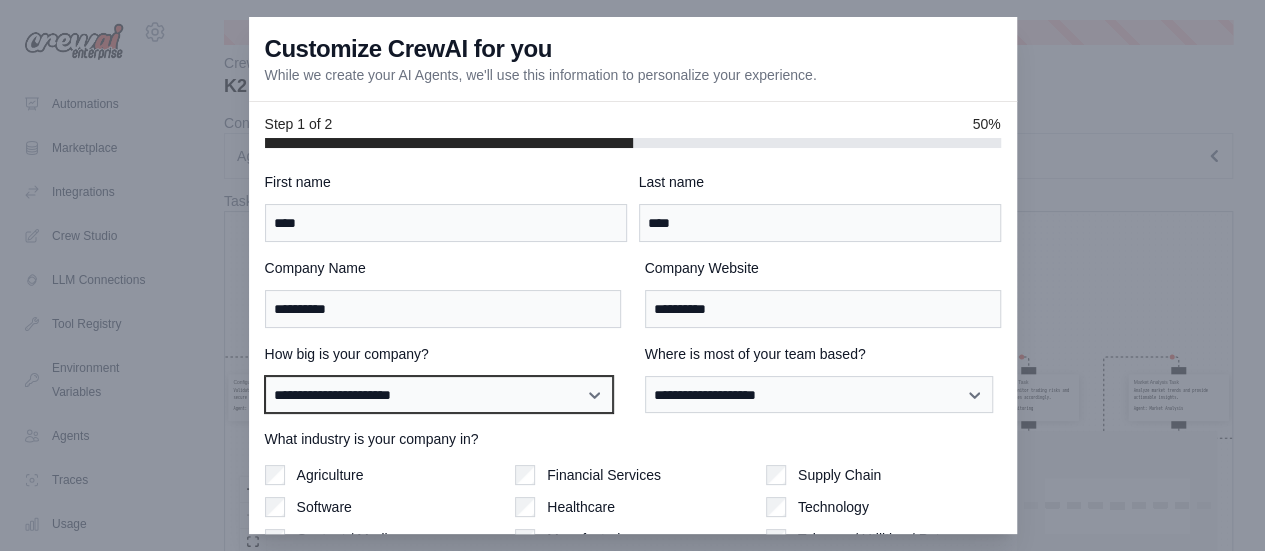 click on "**********" at bounding box center (439, 394) 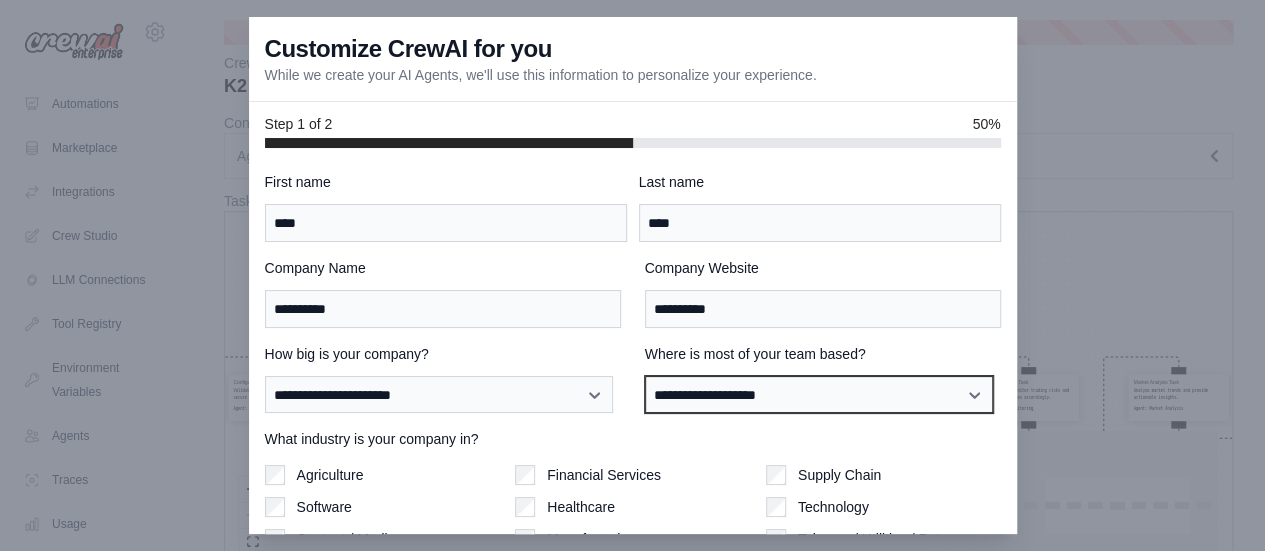 click on "**********" at bounding box center (819, 394) 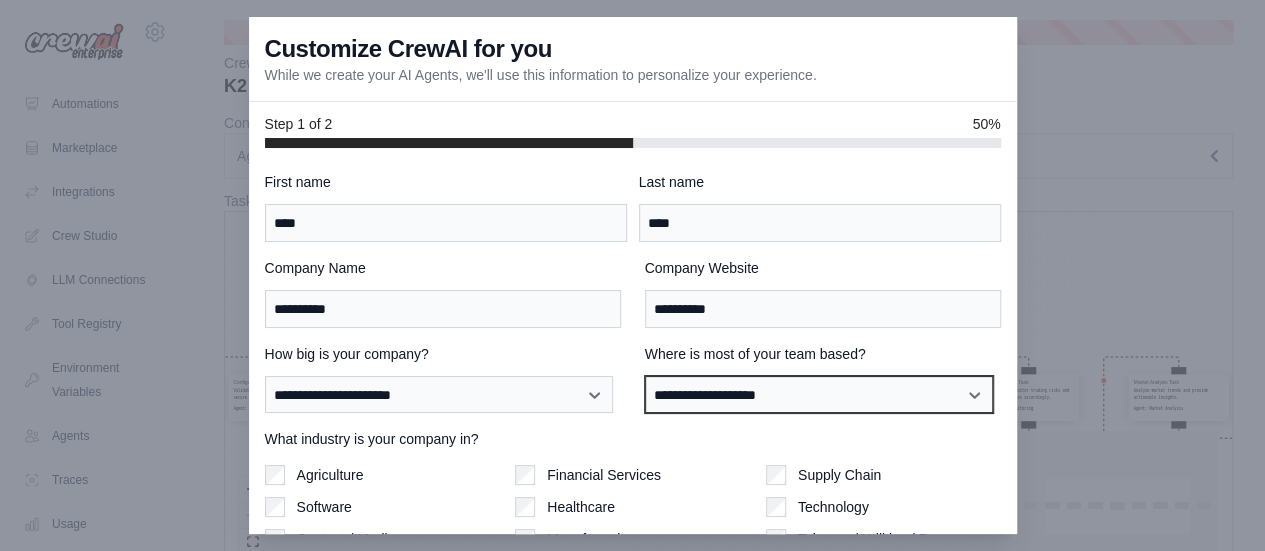 select on "******" 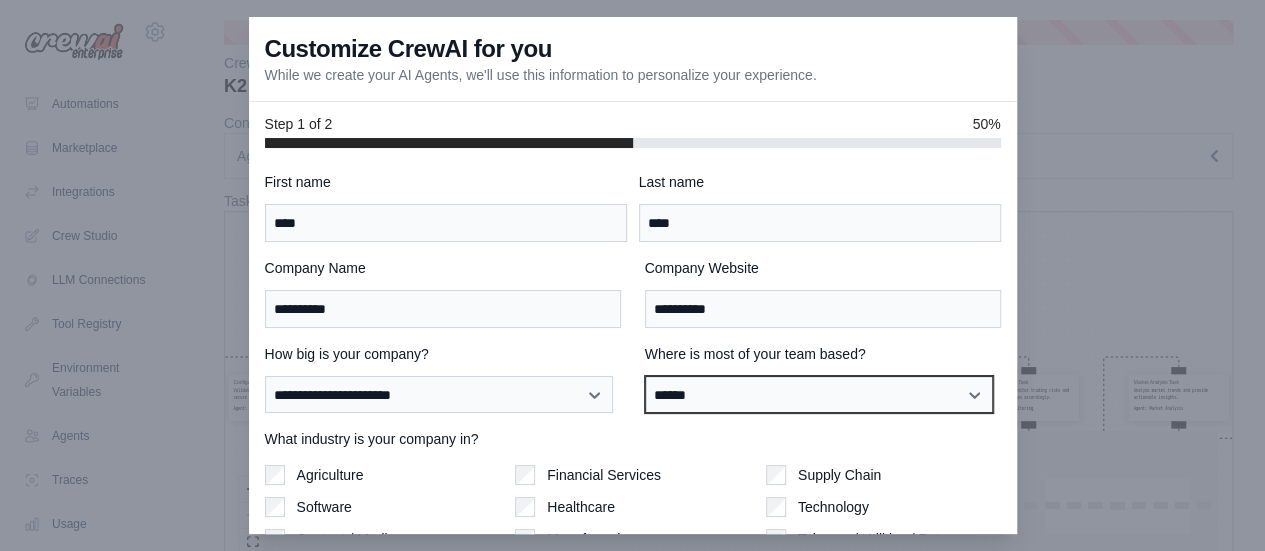 click on "**********" at bounding box center [819, 394] 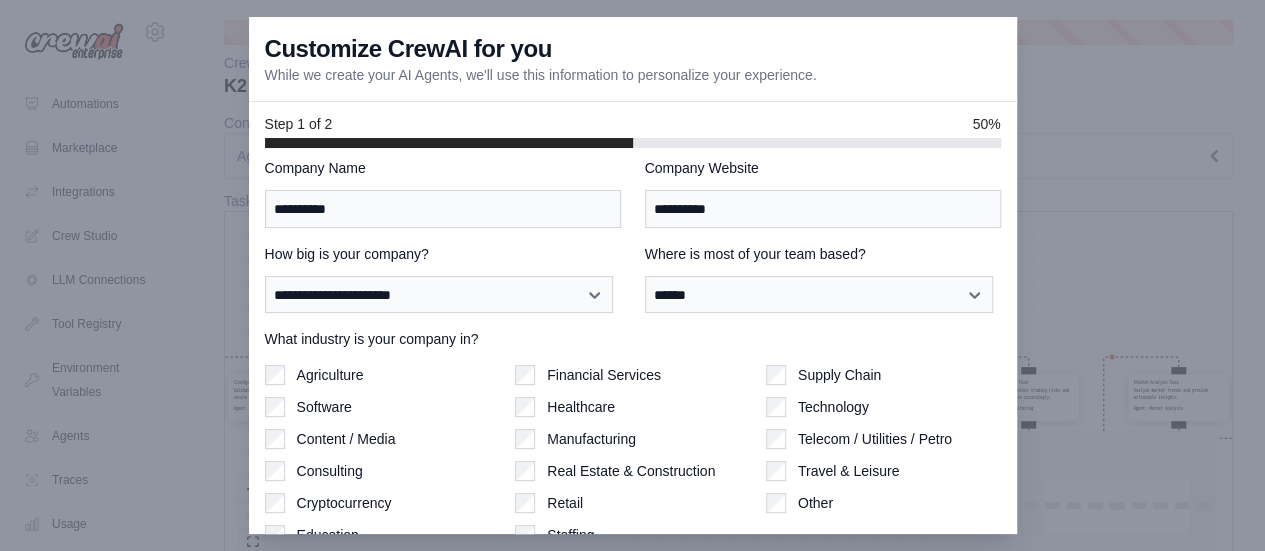 scroll, scrollTop: 107, scrollLeft: 0, axis: vertical 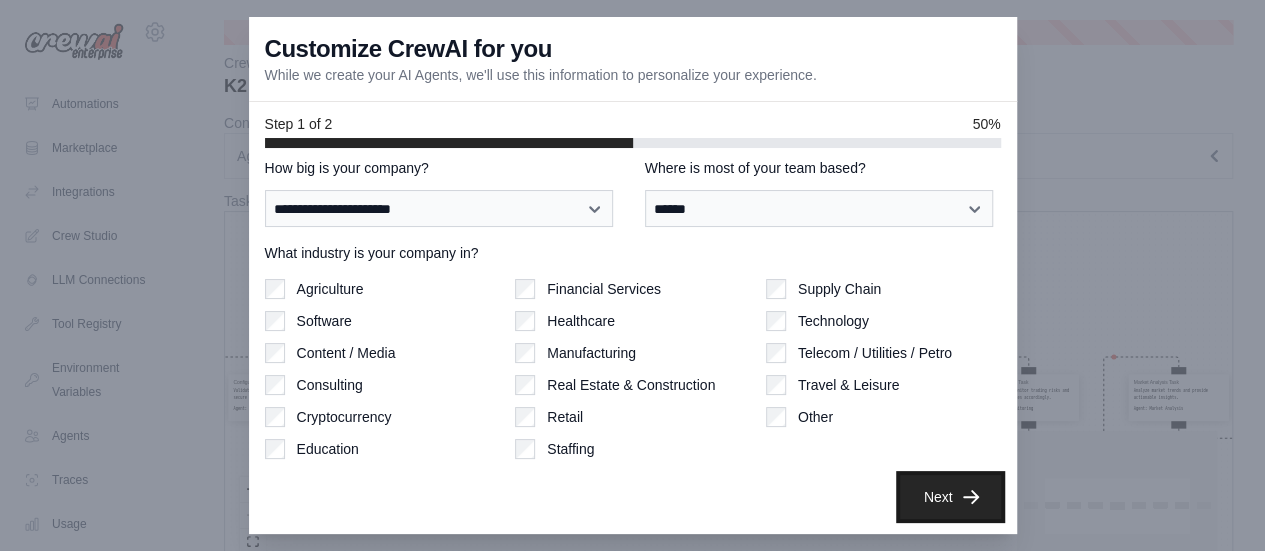 click on "Next" at bounding box center (950, 497) 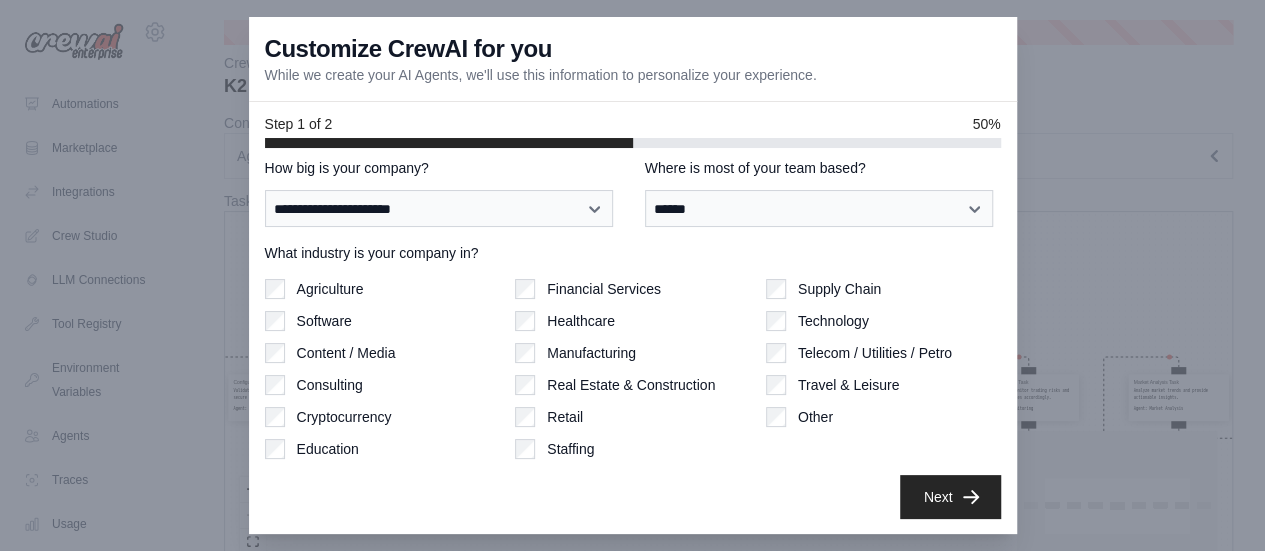 scroll, scrollTop: 94, scrollLeft: 0, axis: vertical 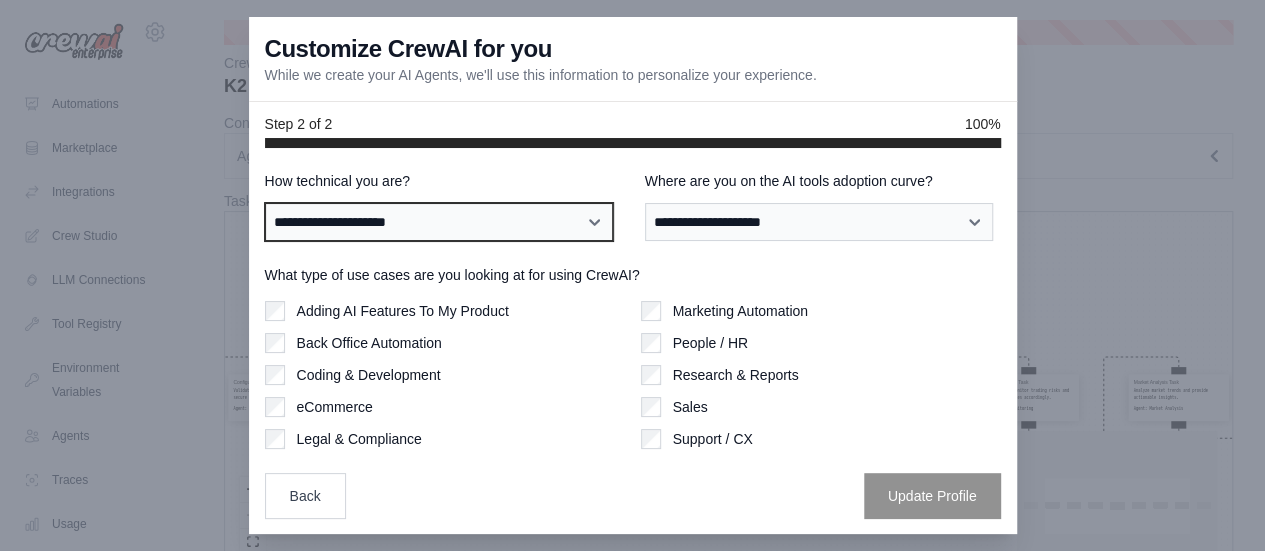 click on "**********" at bounding box center [439, 221] 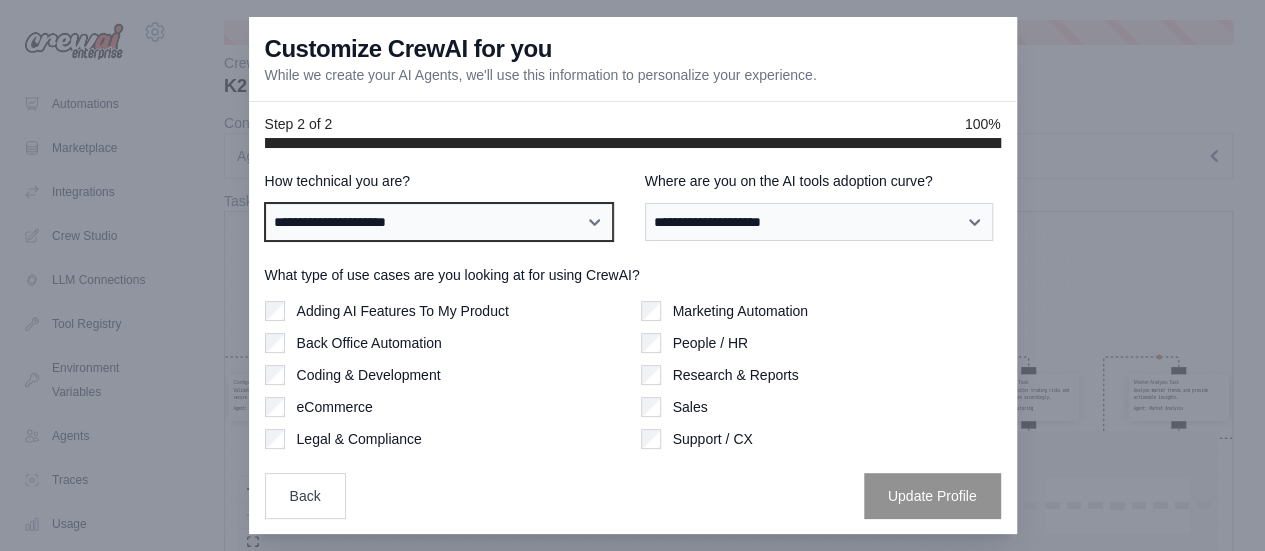 select on "**********" 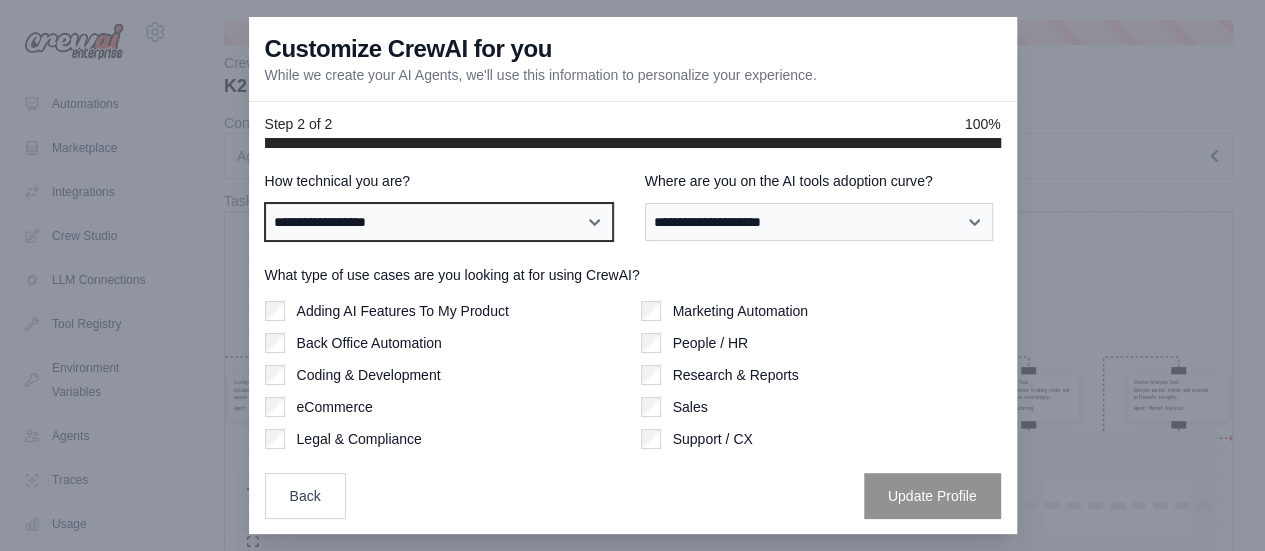 click on "**********" at bounding box center (439, 221) 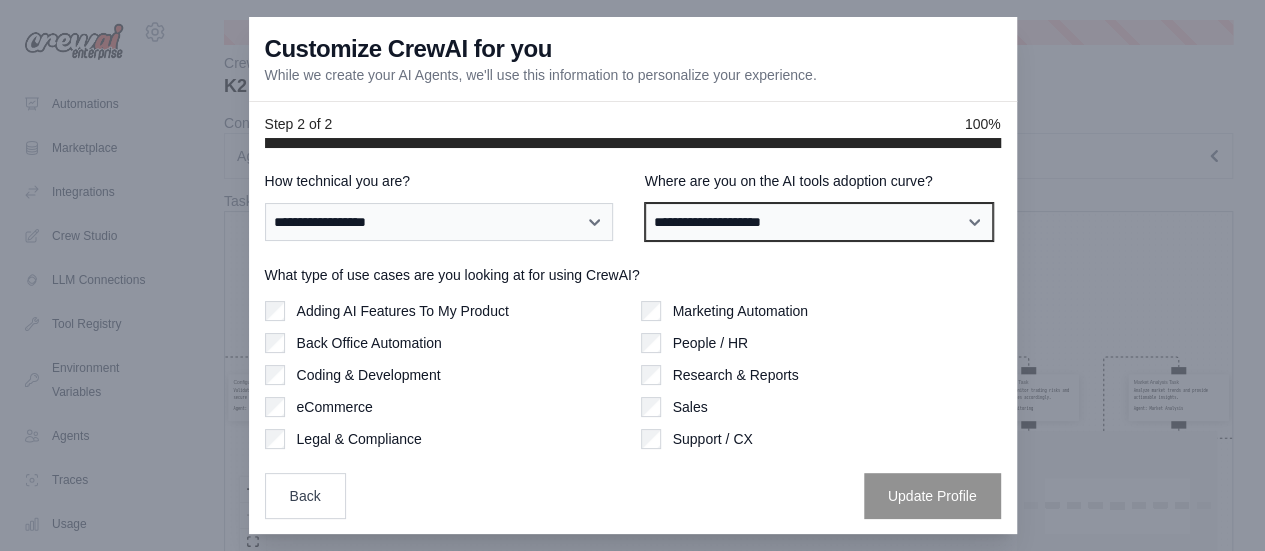 click on "**********" at bounding box center [819, 221] 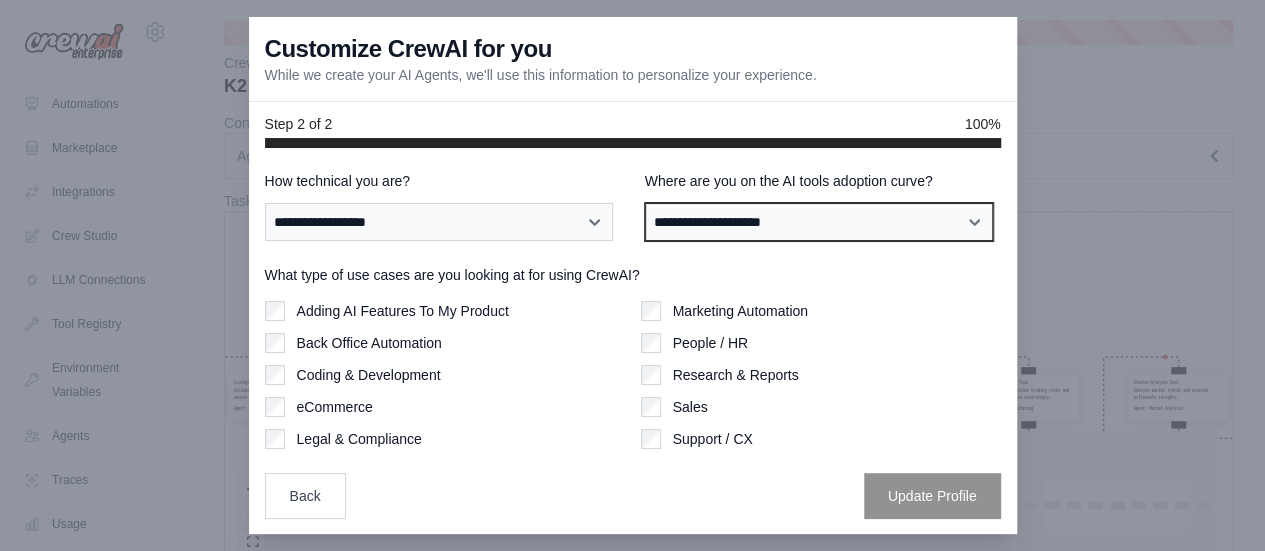 select on "**********" 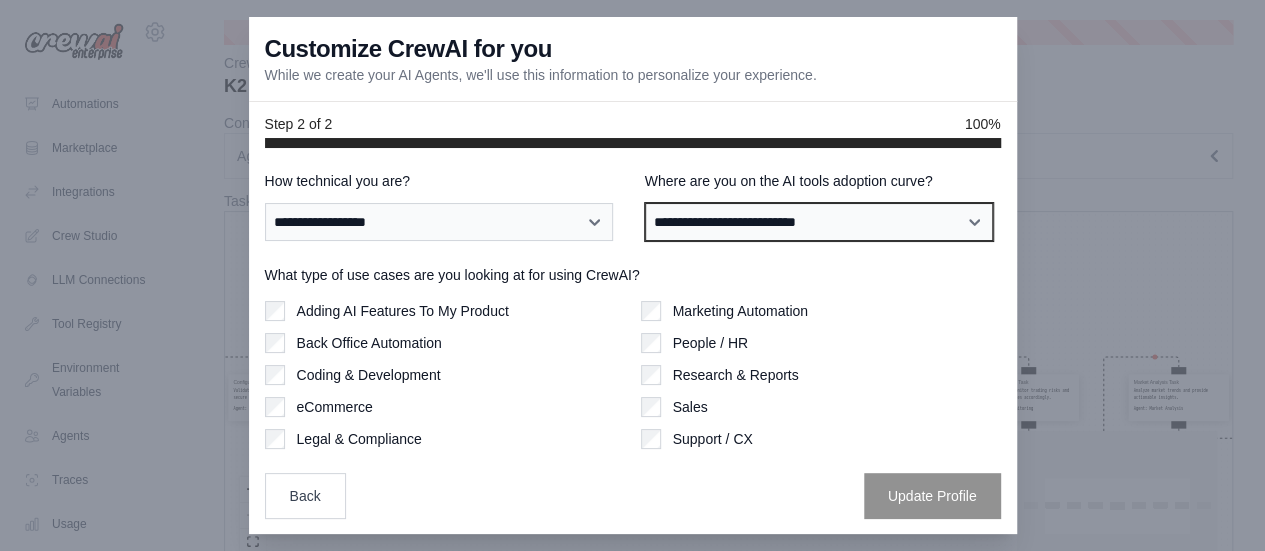 click on "**********" at bounding box center (819, 221) 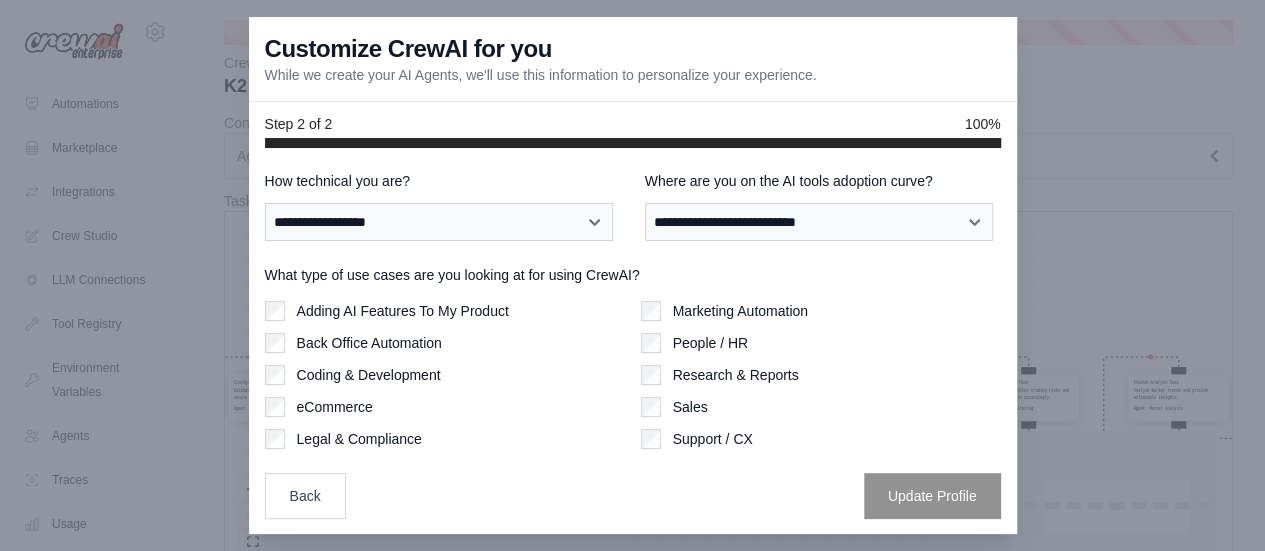 click on "Marketing Automation
People / HR
Research & Reports
Sales
Support / CX" at bounding box center (821, 375) 